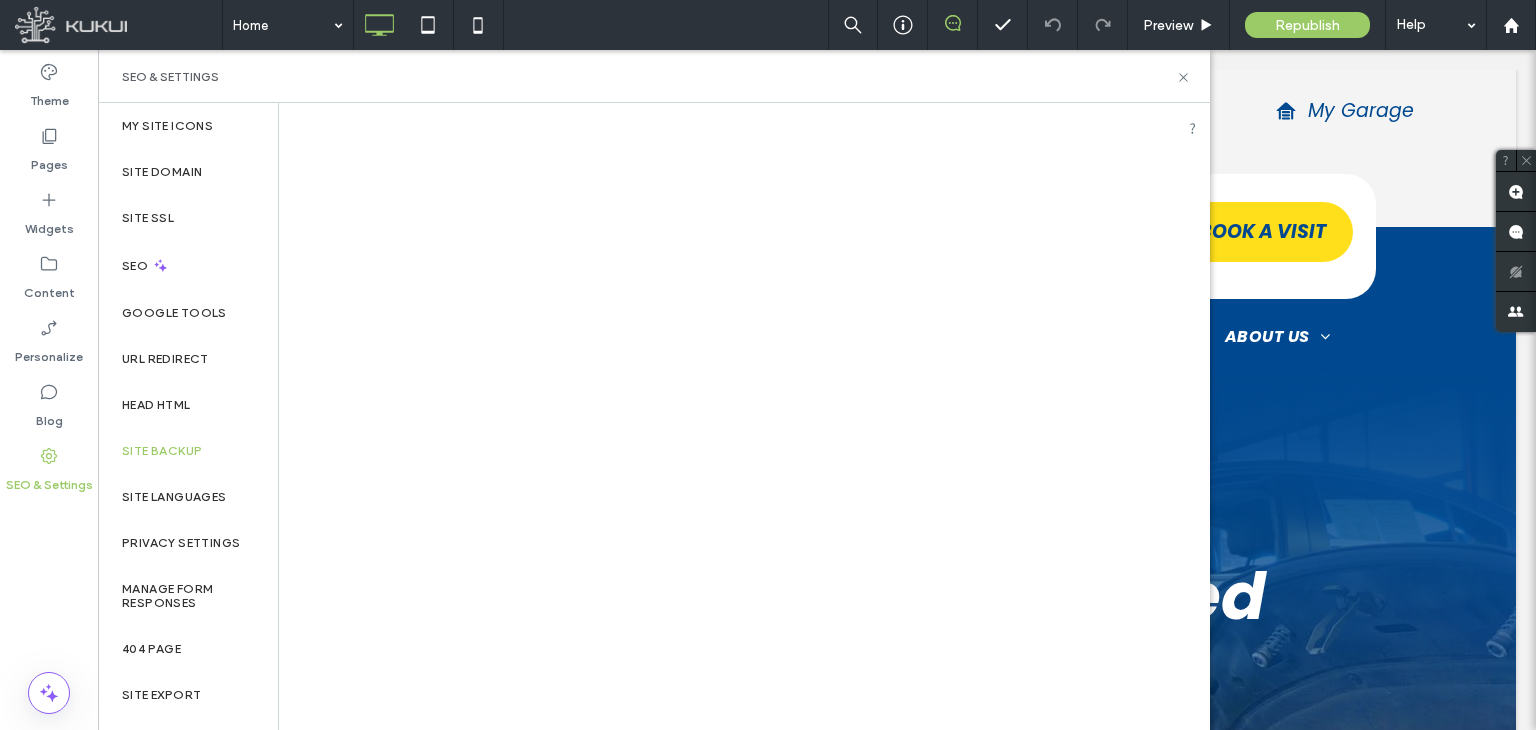 scroll, scrollTop: 0, scrollLeft: 0, axis: both 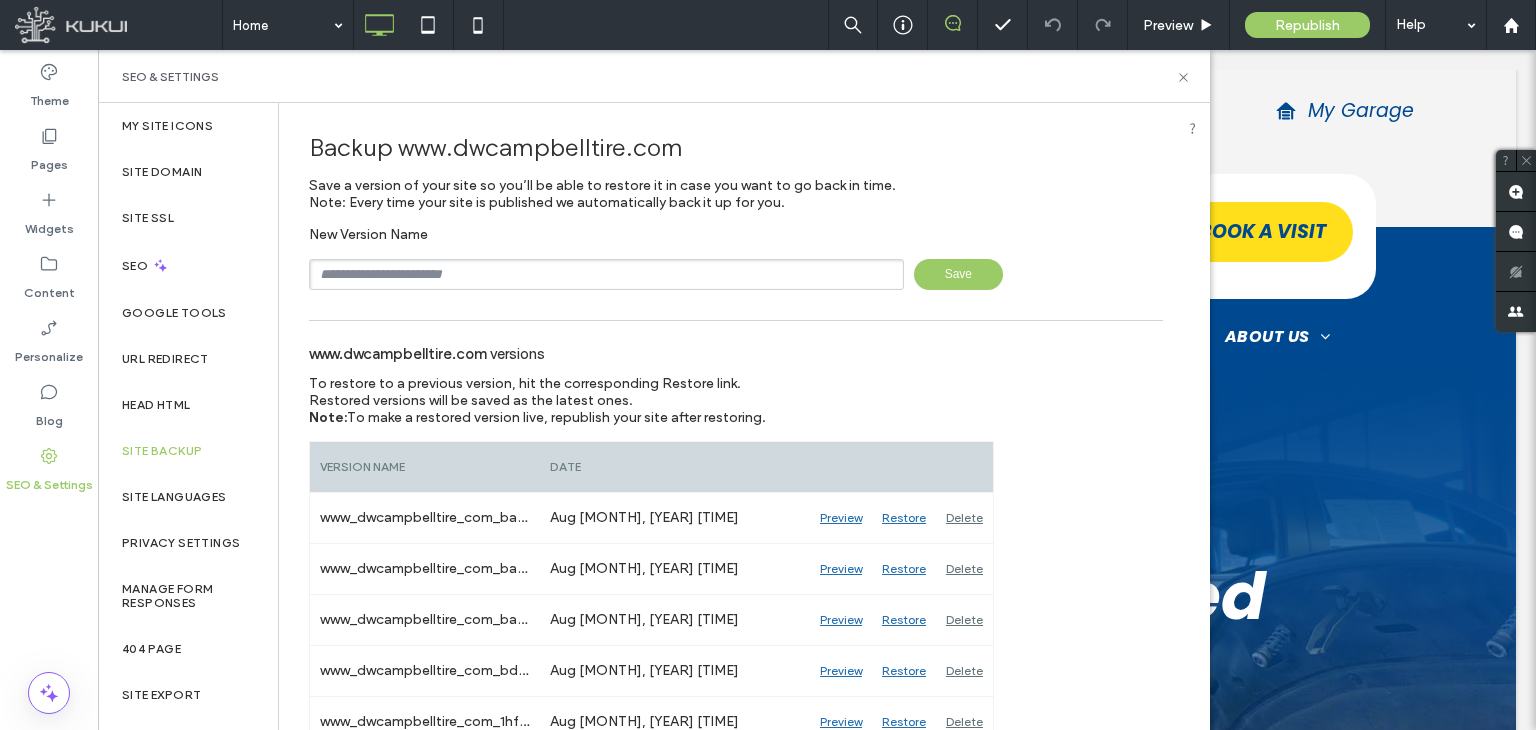 click at bounding box center (606, 274) 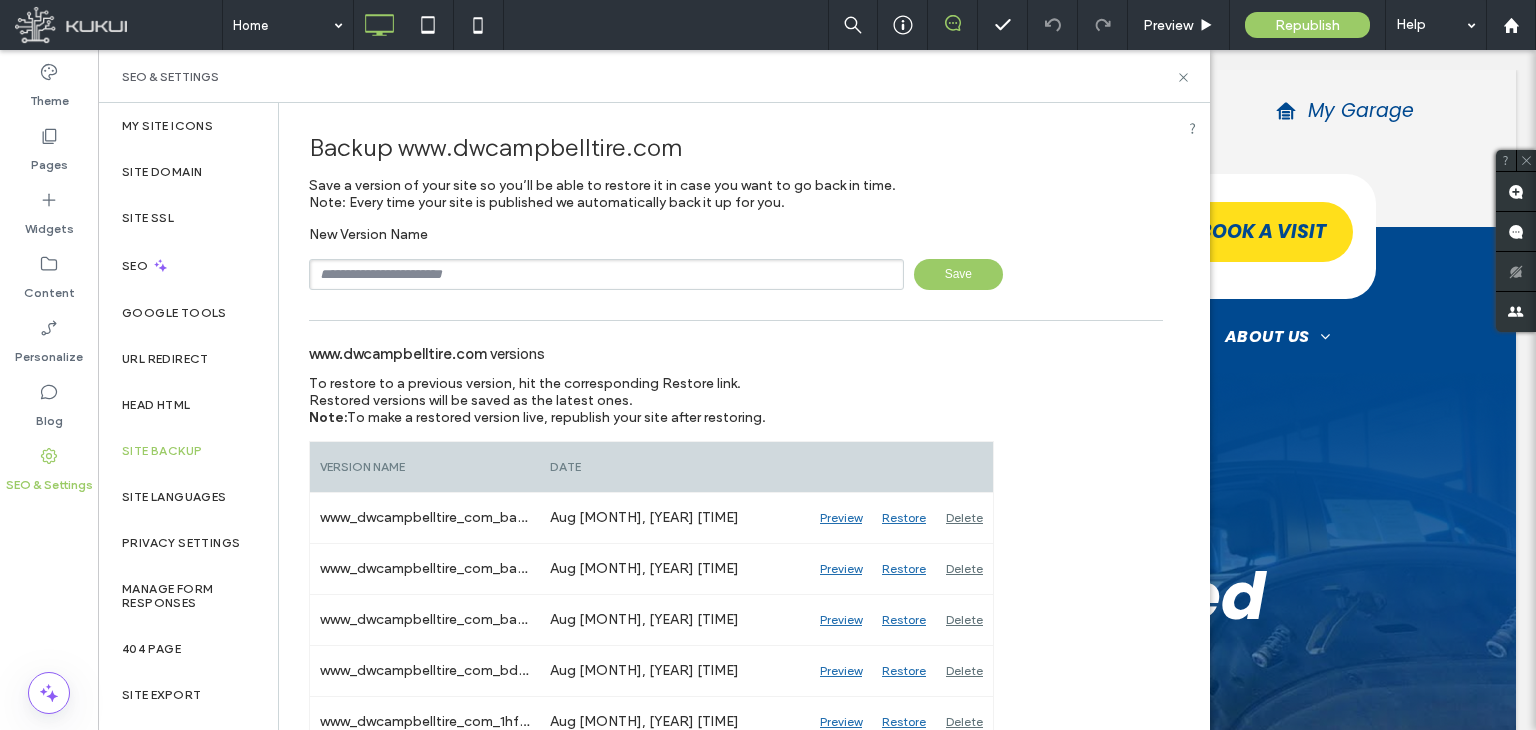 type on "**********" 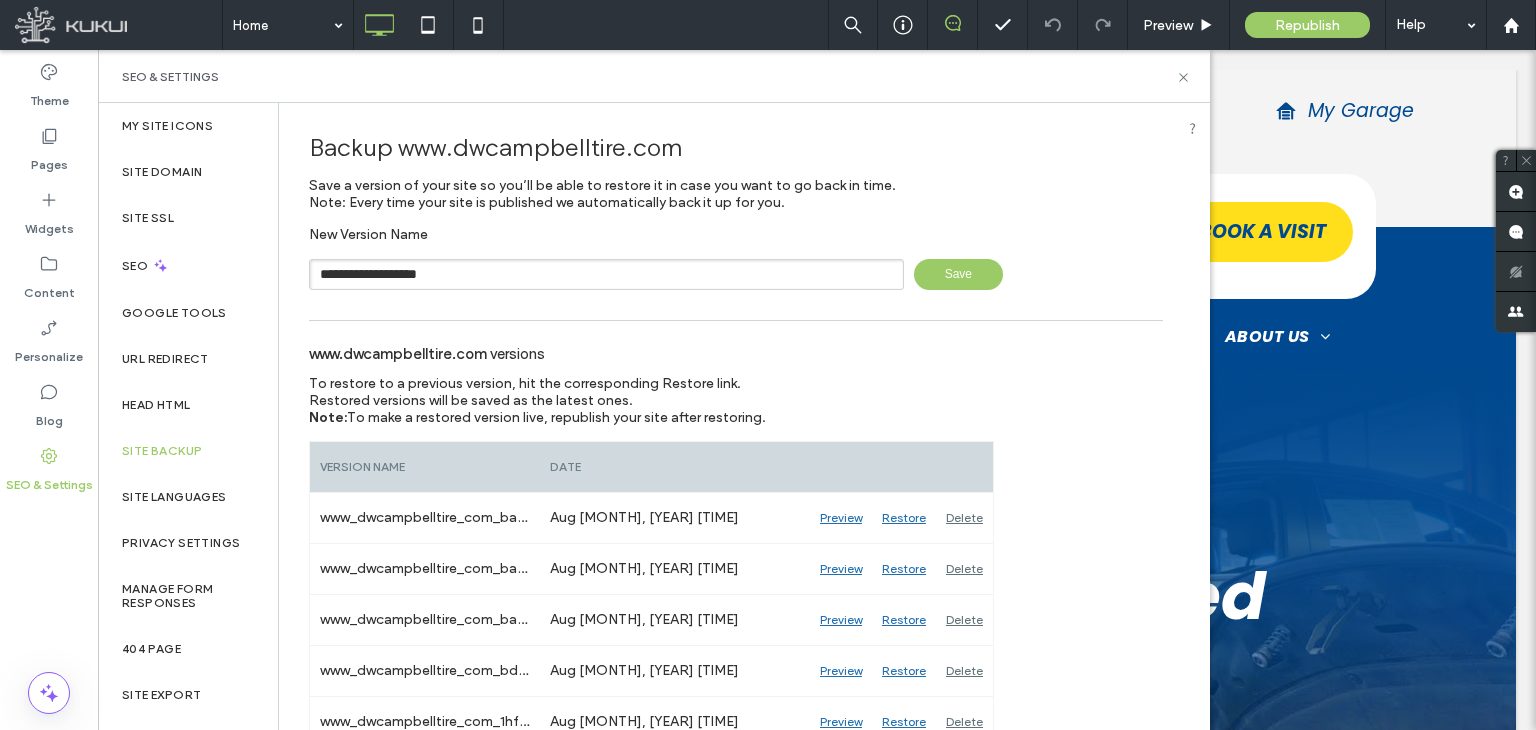 click on "Save" at bounding box center [958, 274] 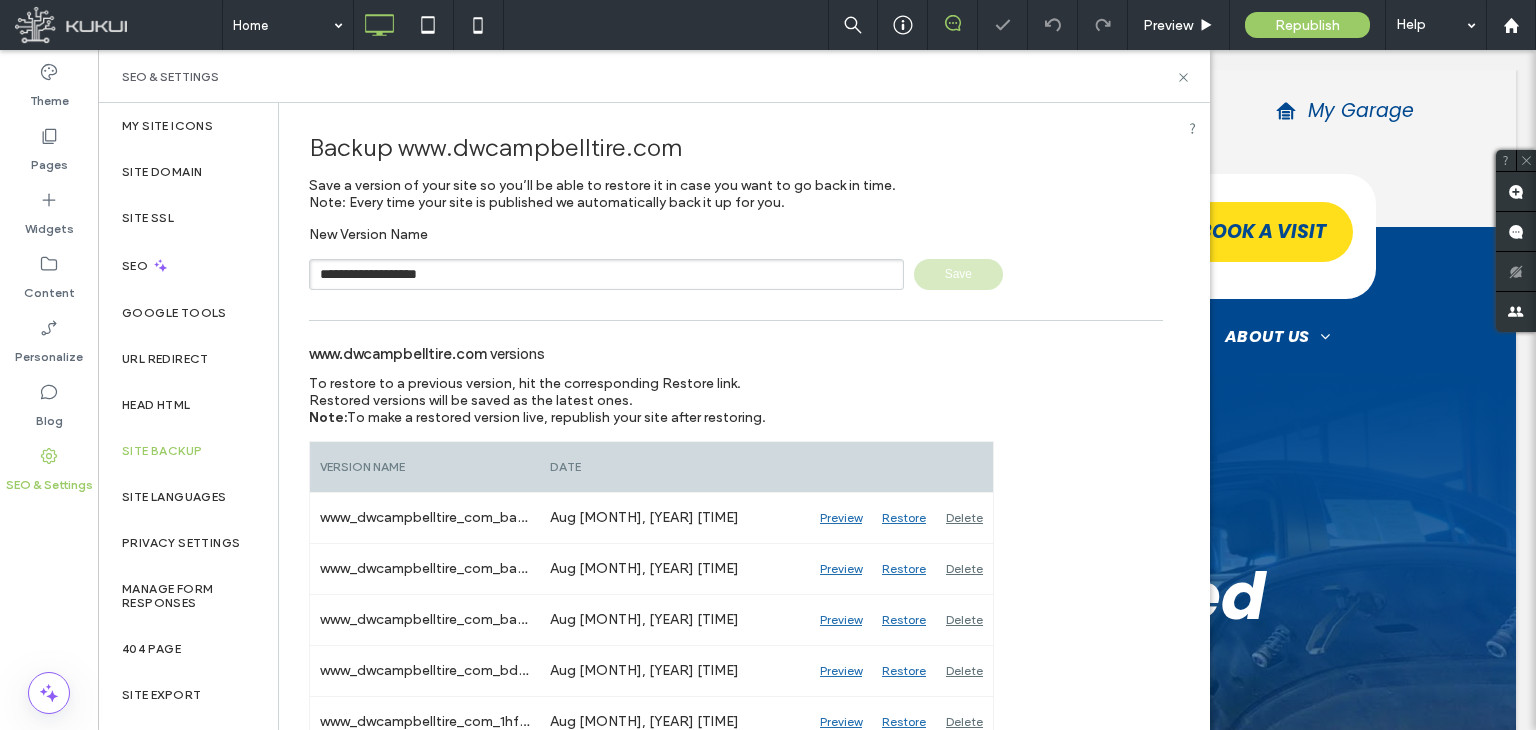 type 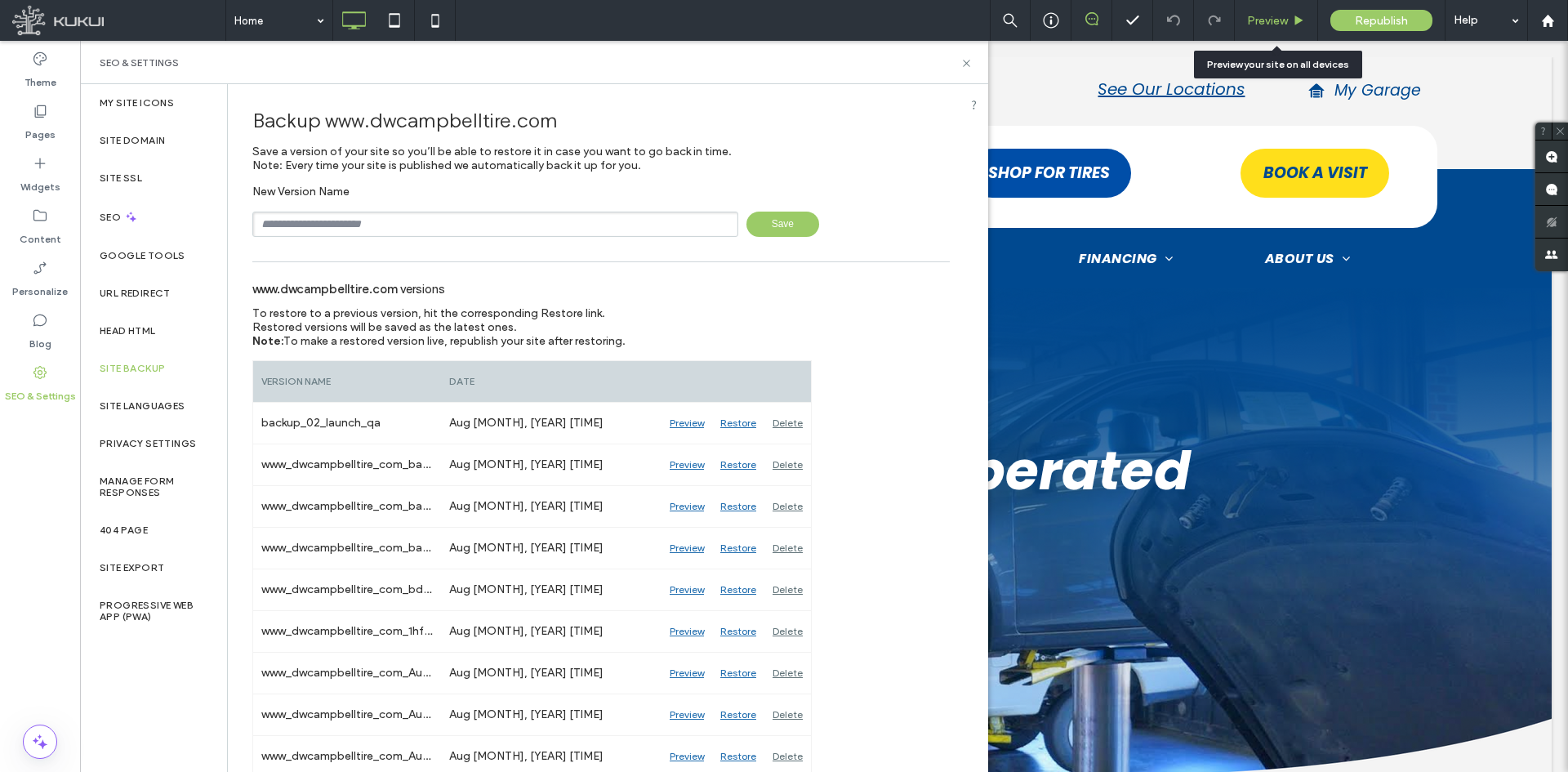 click on "Preview" at bounding box center (1267, 20) 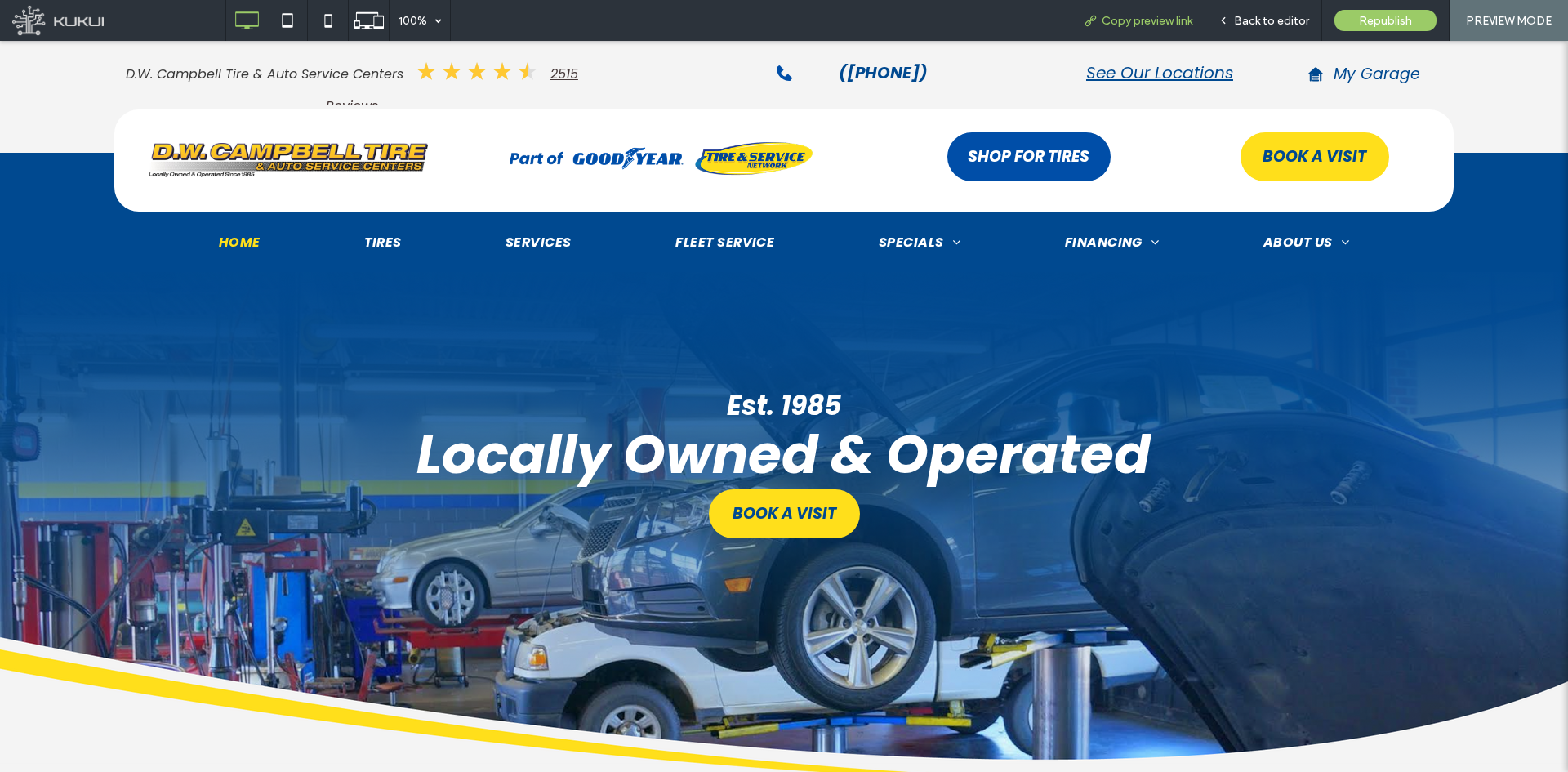 click on "Copy preview link" at bounding box center (1147, 20) 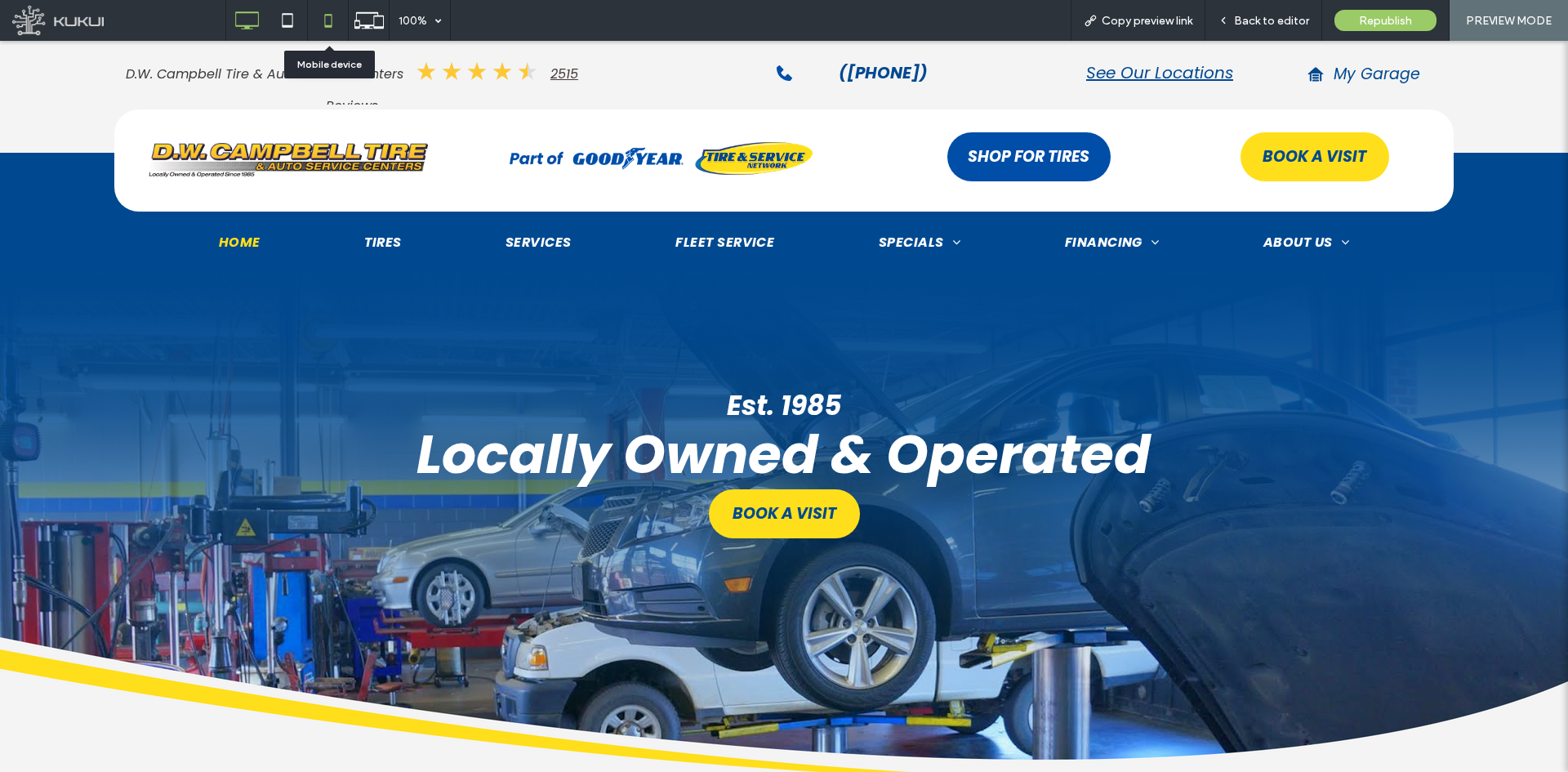 click 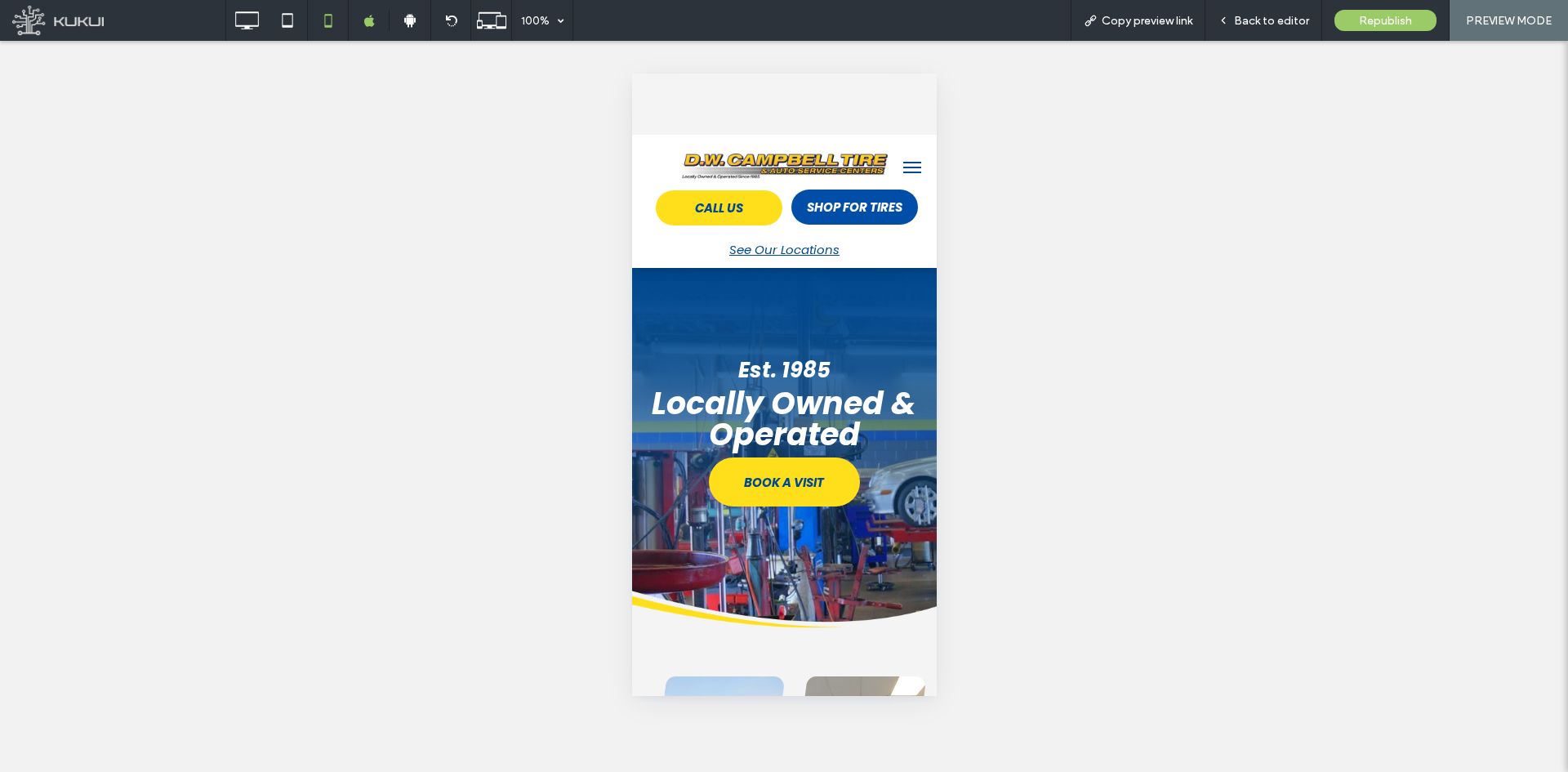 scroll, scrollTop: 0, scrollLeft: 0, axis: both 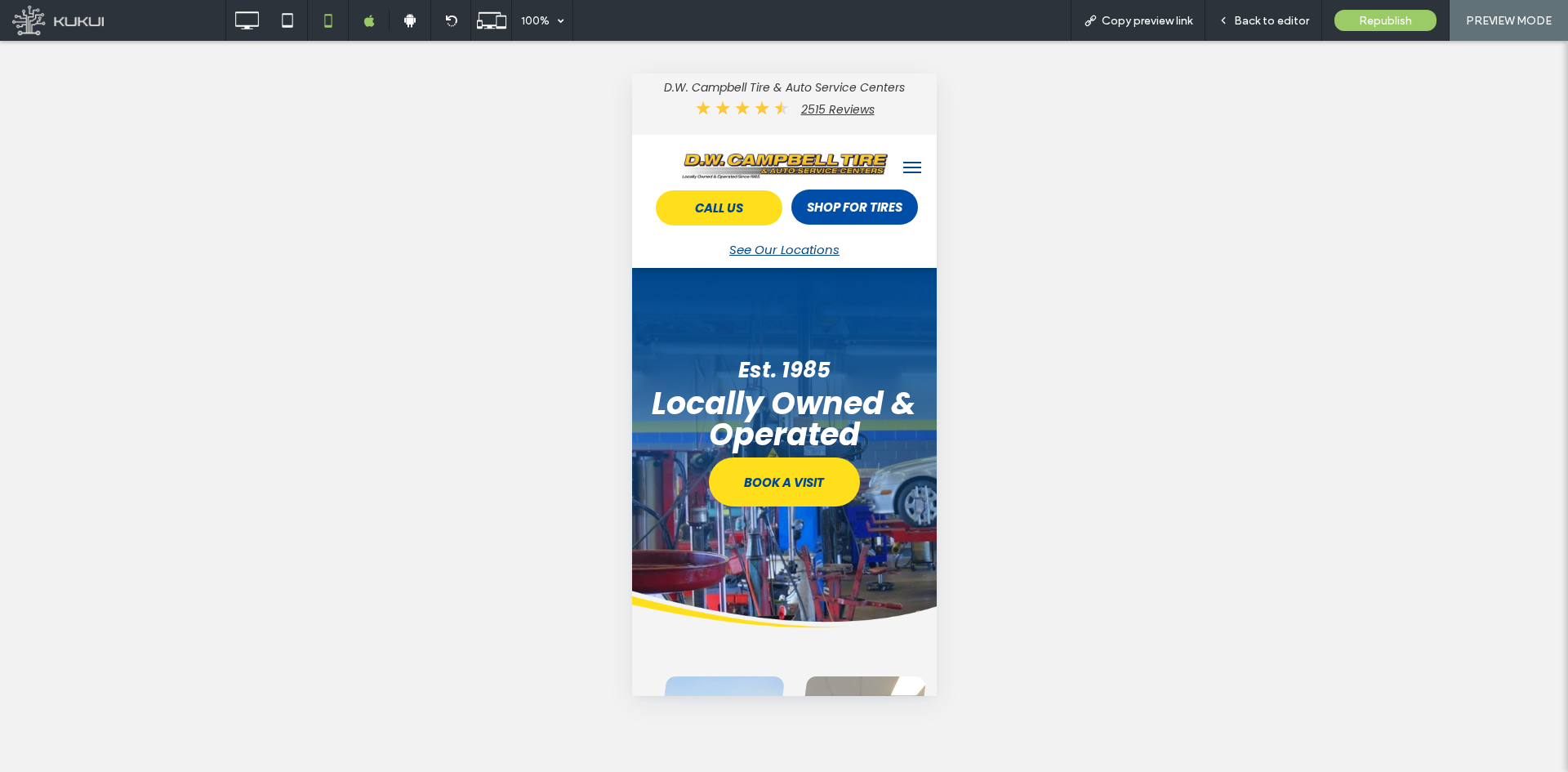 select on "***" 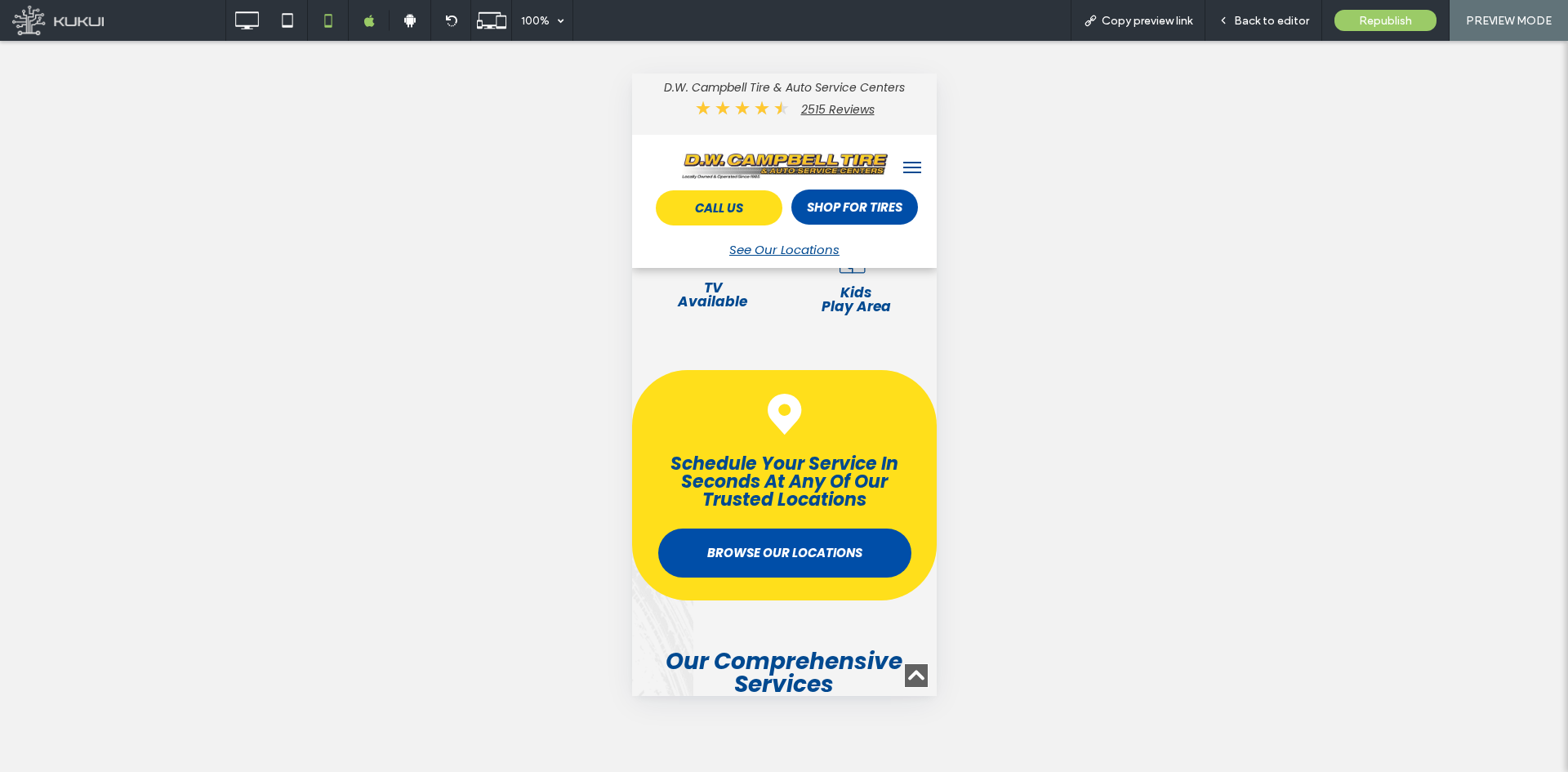 scroll, scrollTop: 1879, scrollLeft: 0, axis: vertical 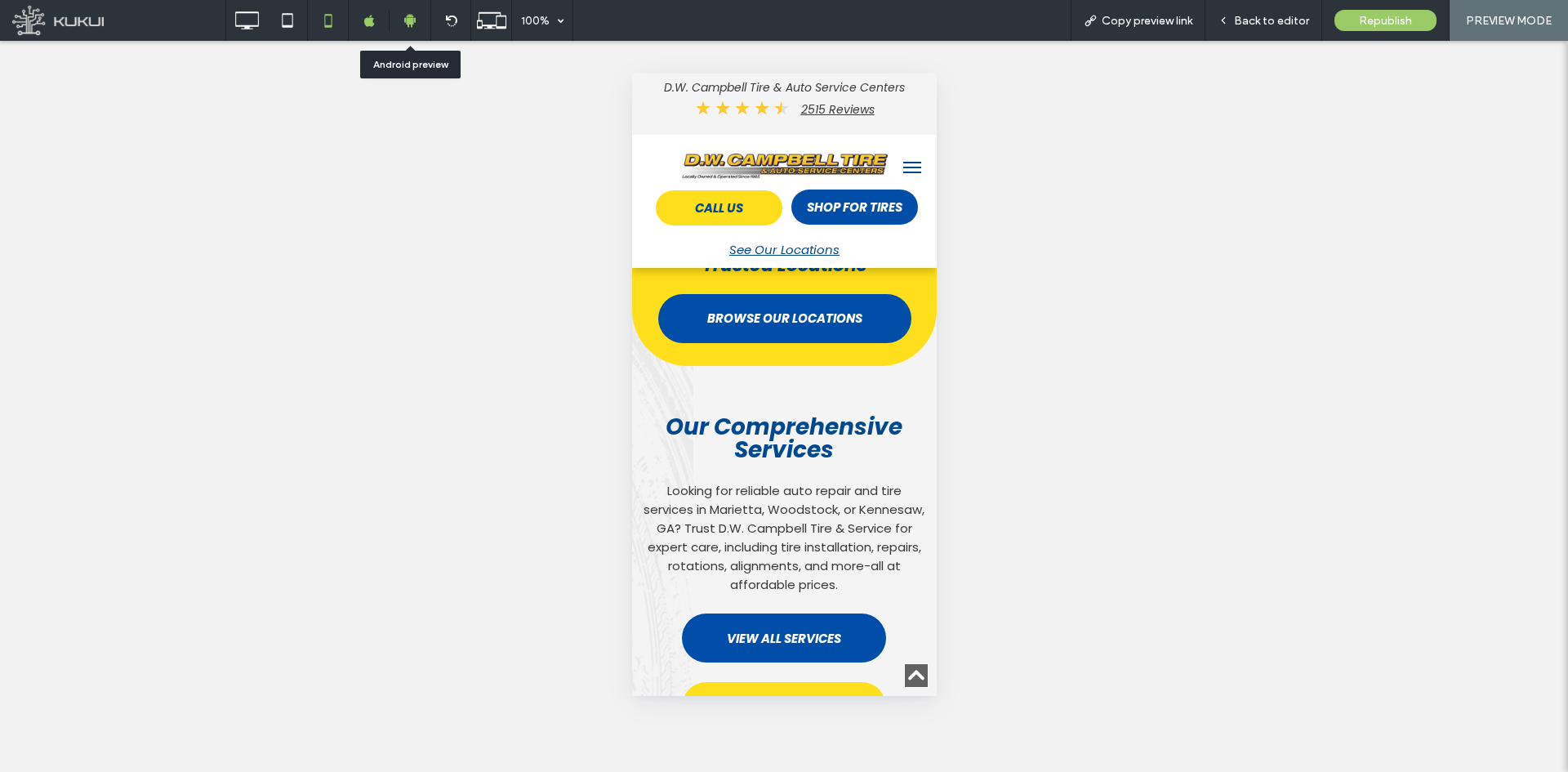click at bounding box center (410, 20) 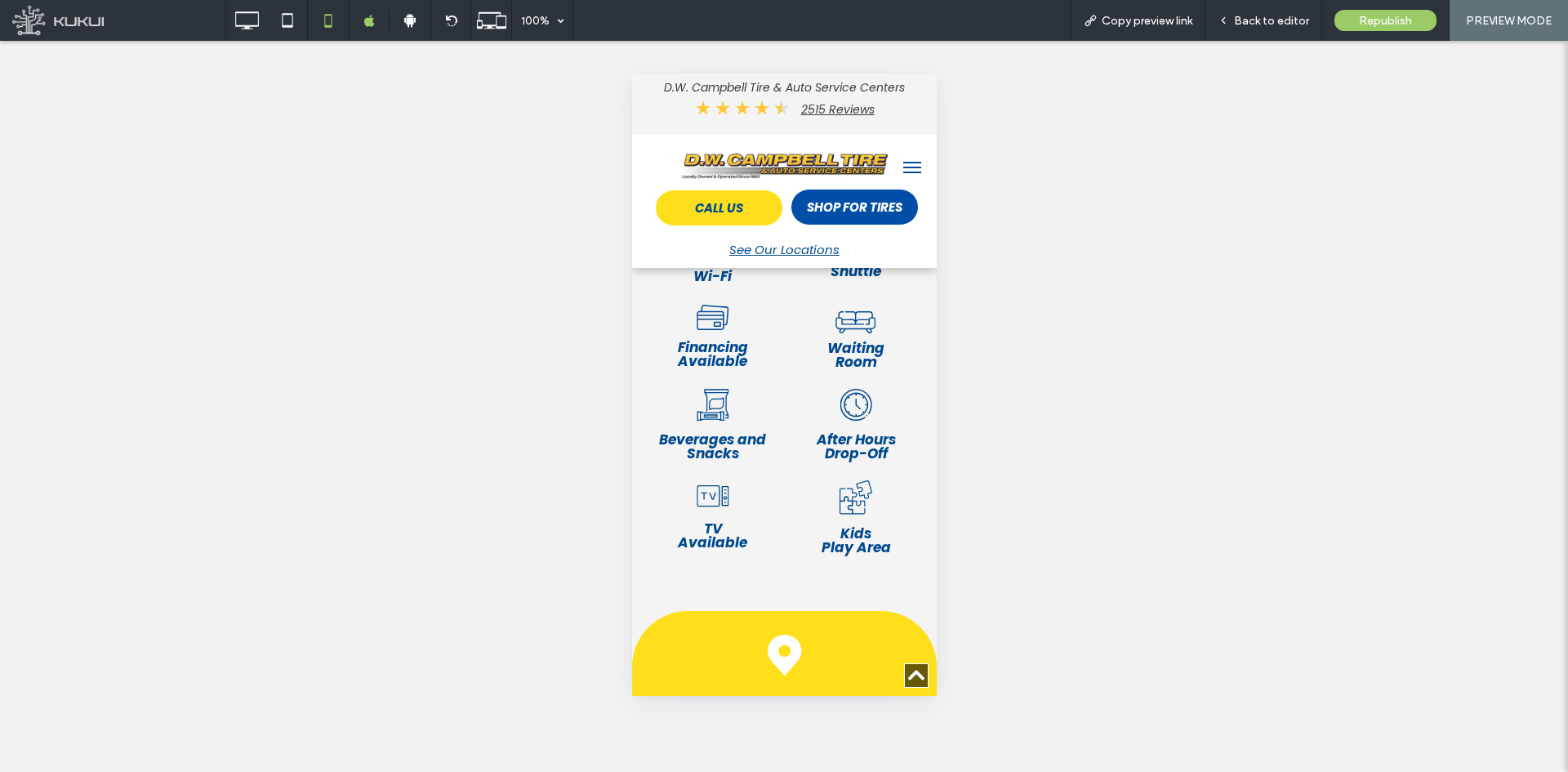 scroll, scrollTop: 1225, scrollLeft: 0, axis: vertical 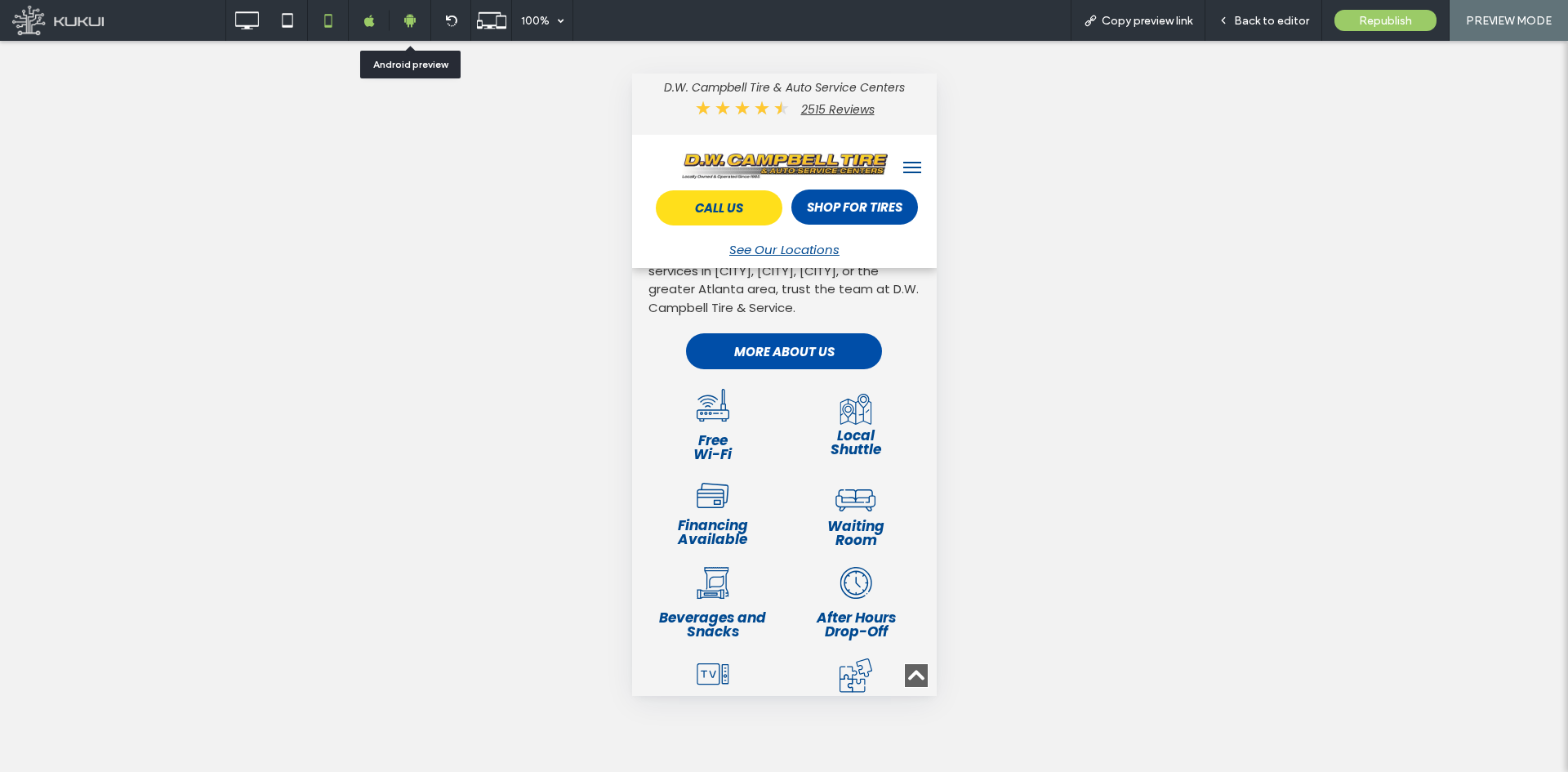 click at bounding box center (410, 20) 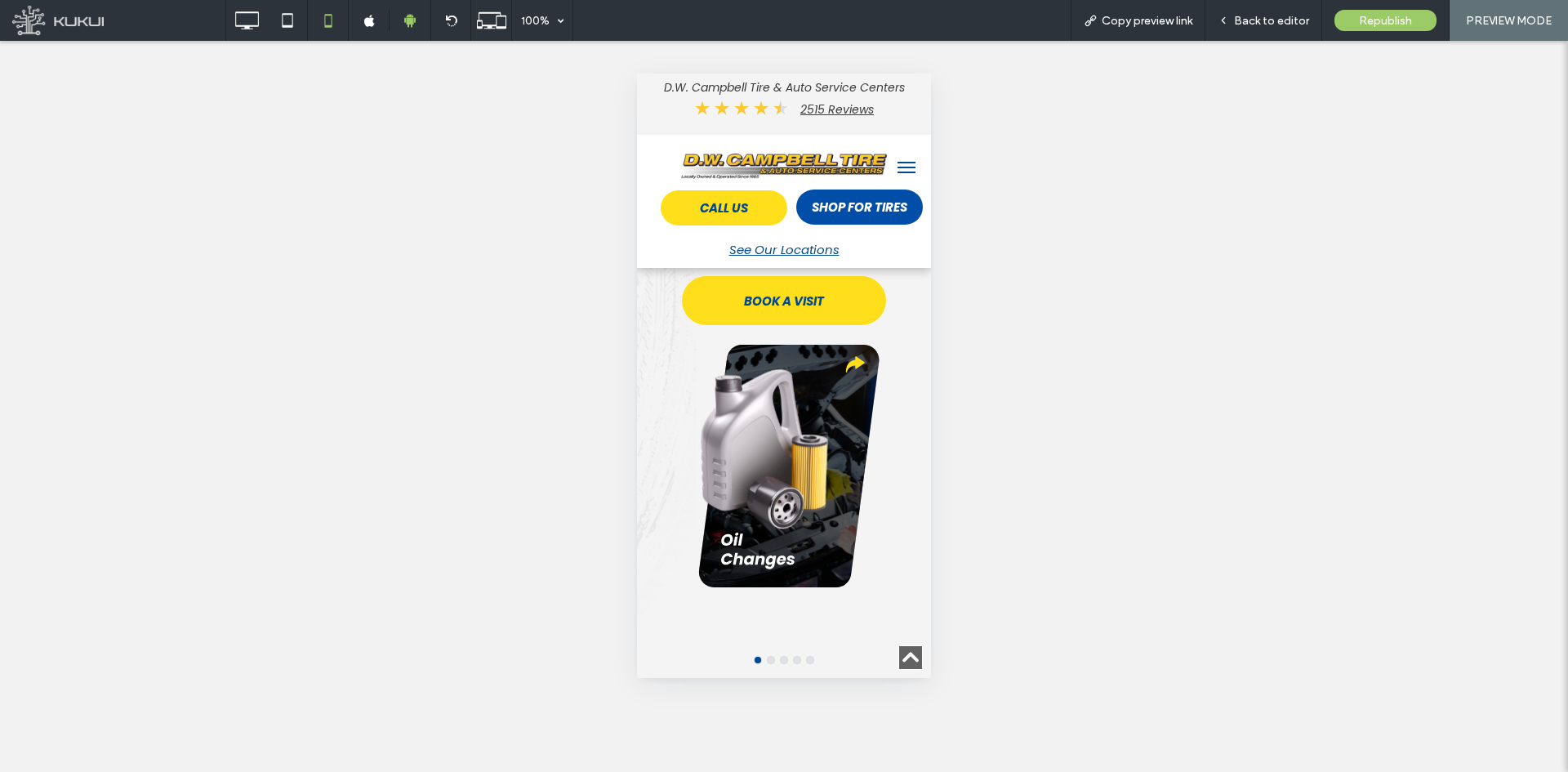 scroll, scrollTop: 2369, scrollLeft: 0, axis: vertical 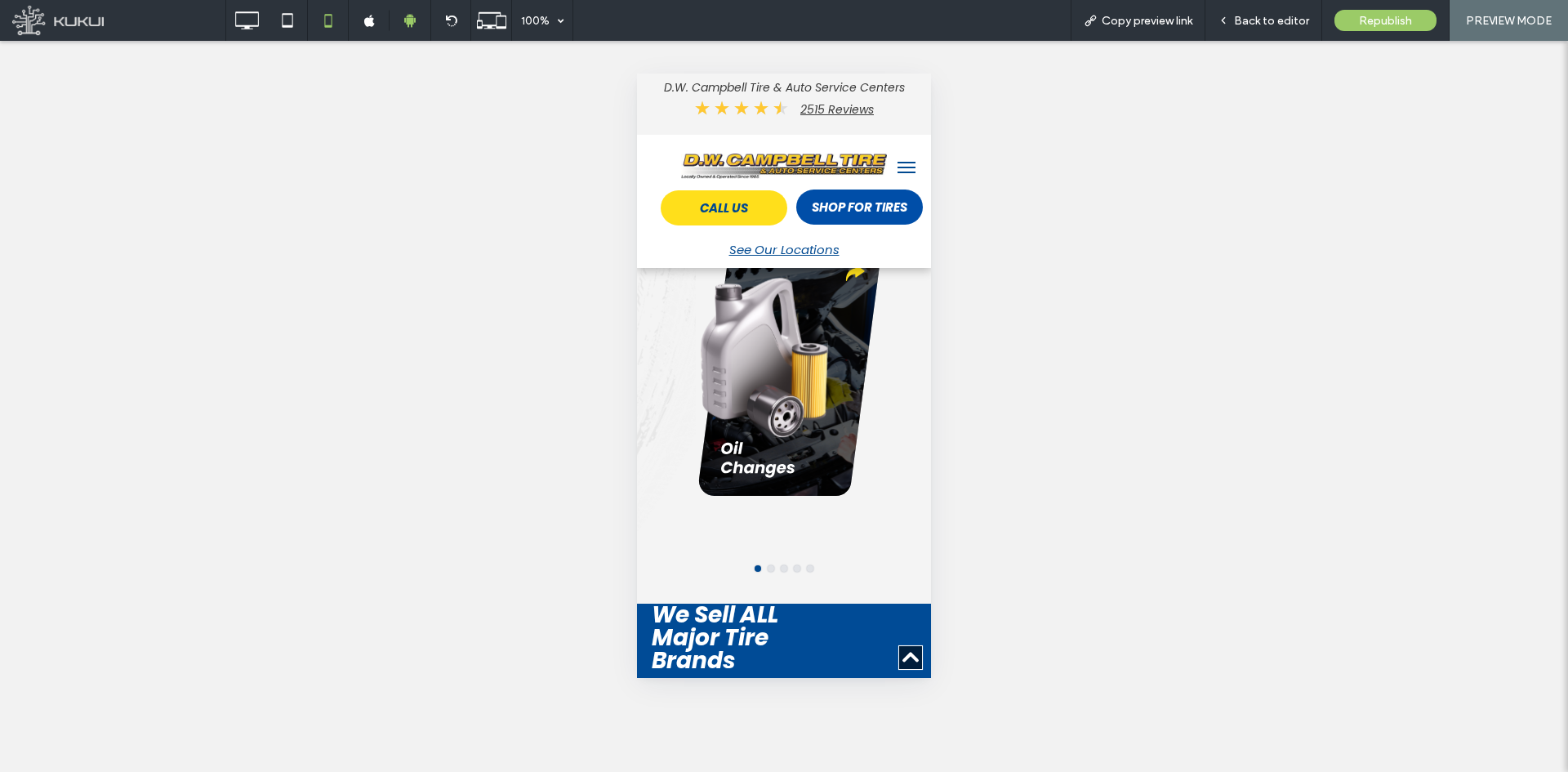 click at bounding box center [784, 569] 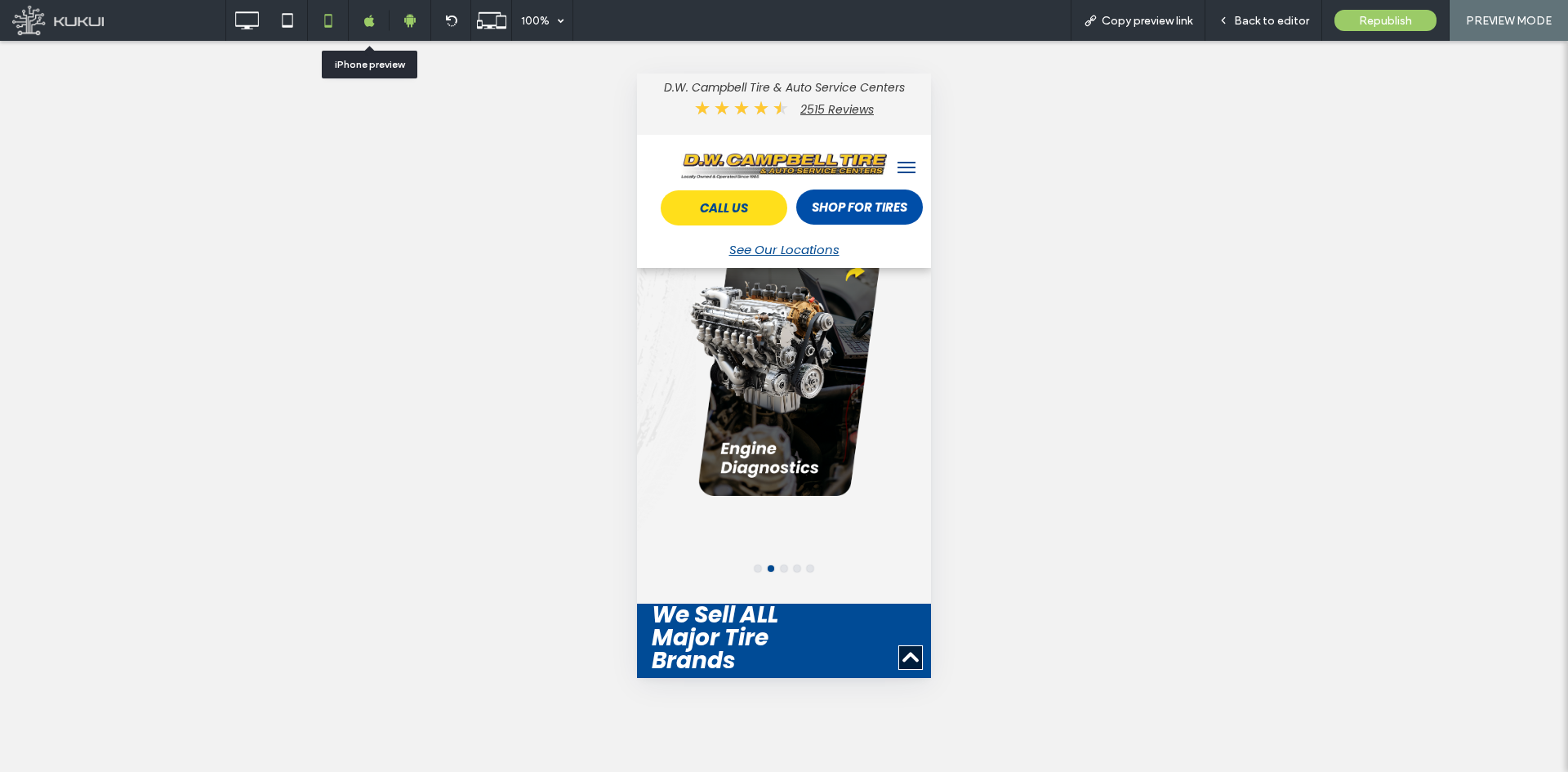 click at bounding box center [369, 20] 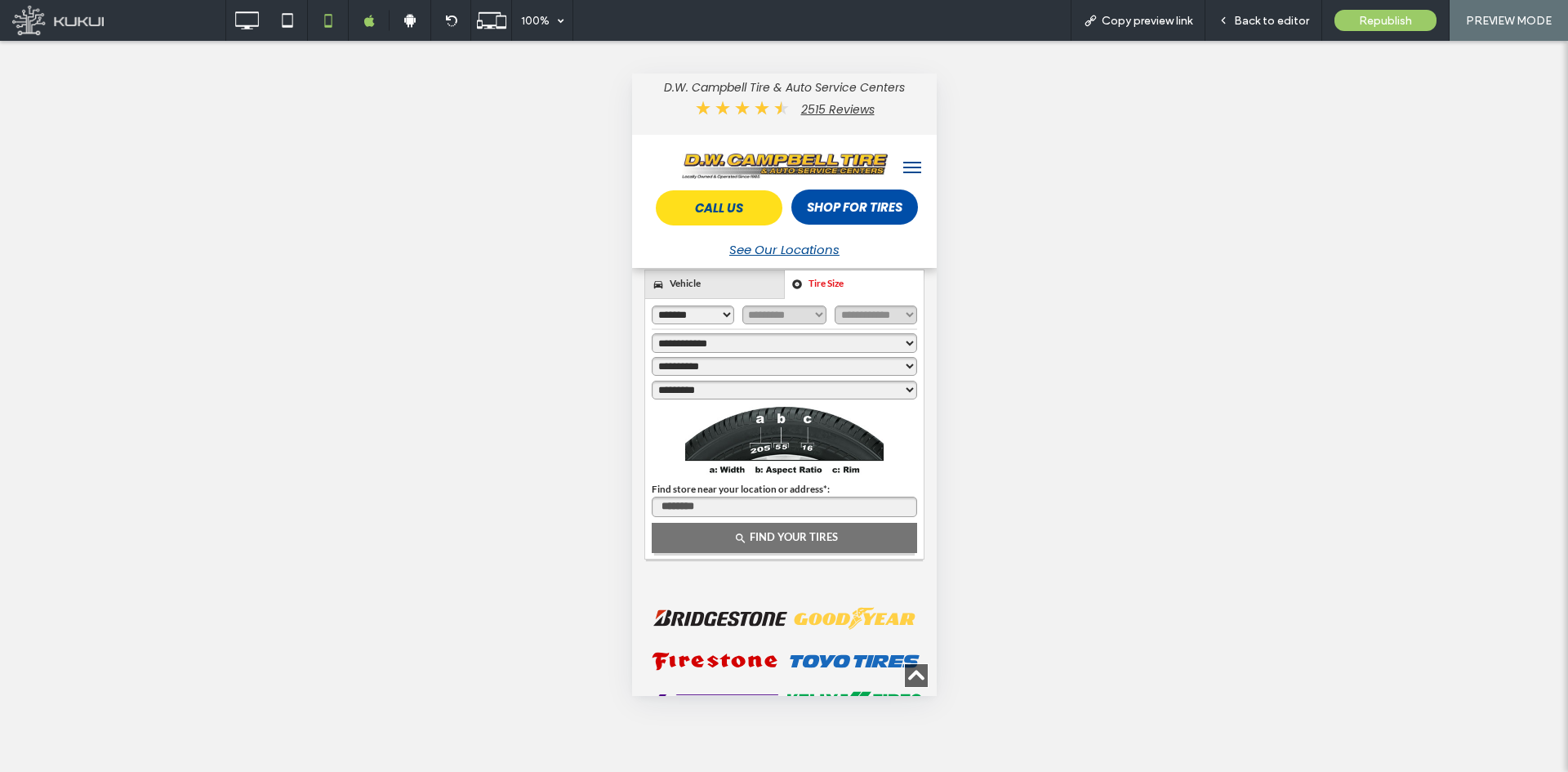 scroll, scrollTop: 3350, scrollLeft: 0, axis: vertical 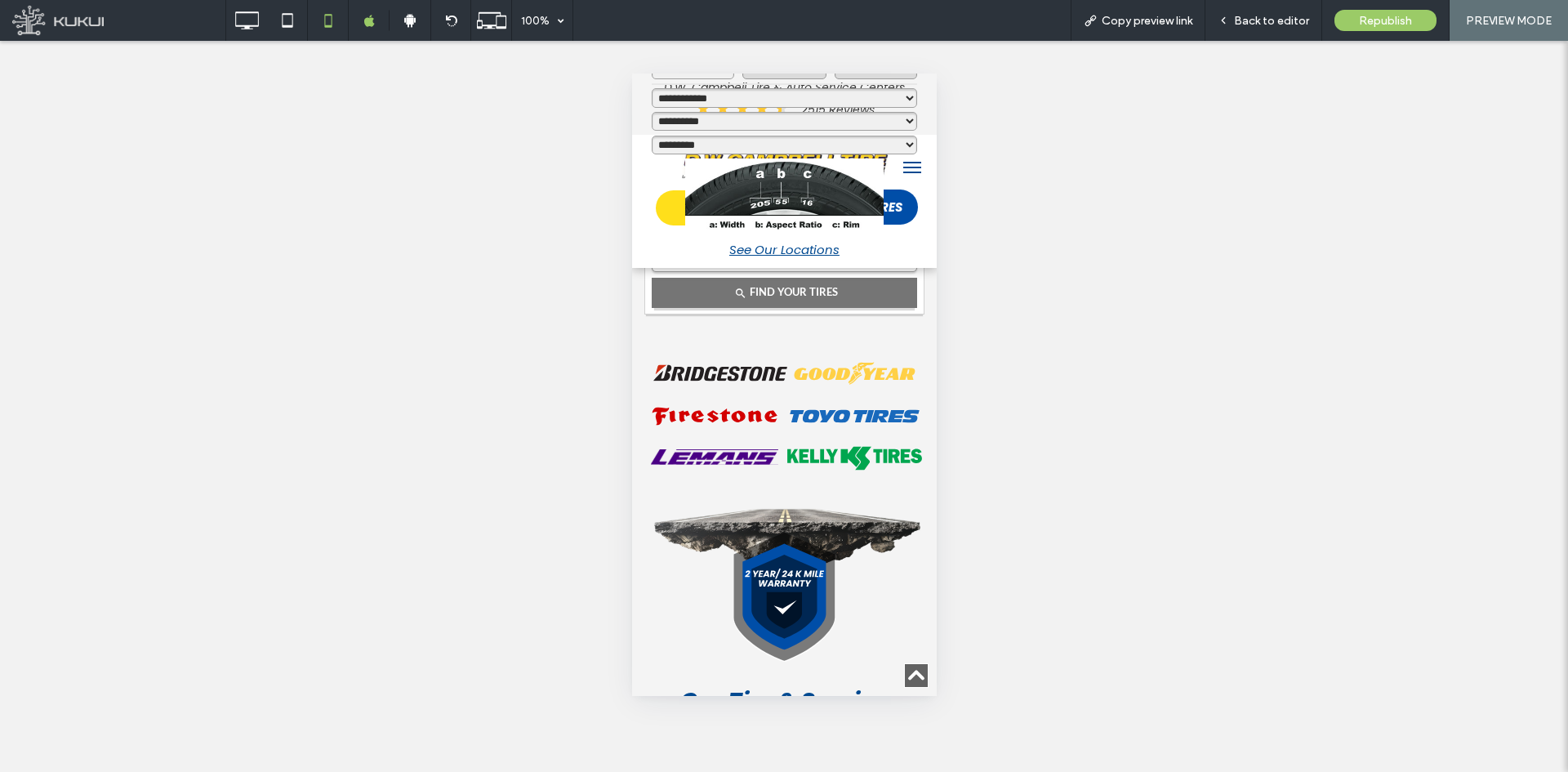 click on "Find store near your location or address  *:" at bounding box center (783, 261) 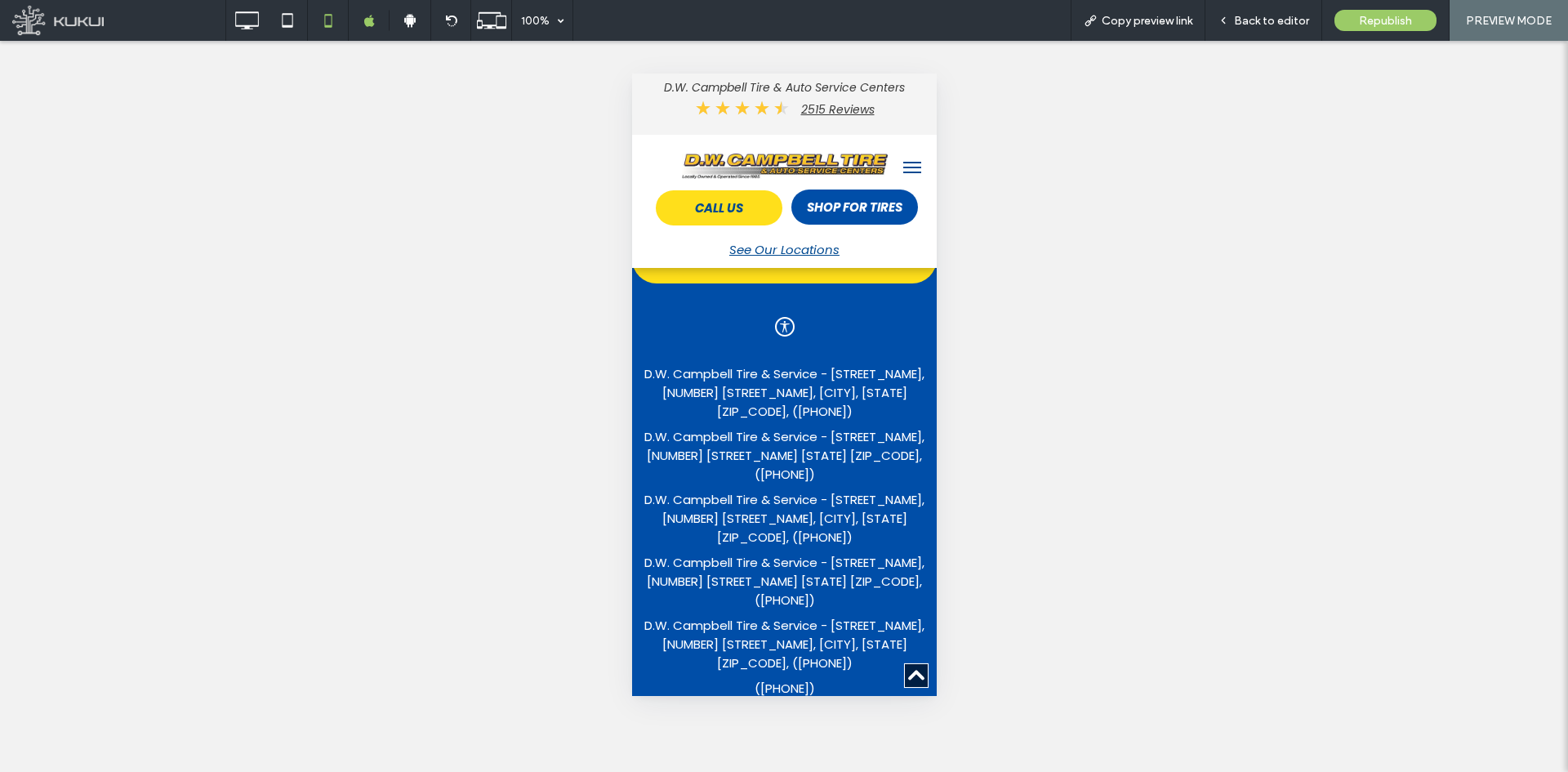 scroll, scrollTop: 7156, scrollLeft: 0, axis: vertical 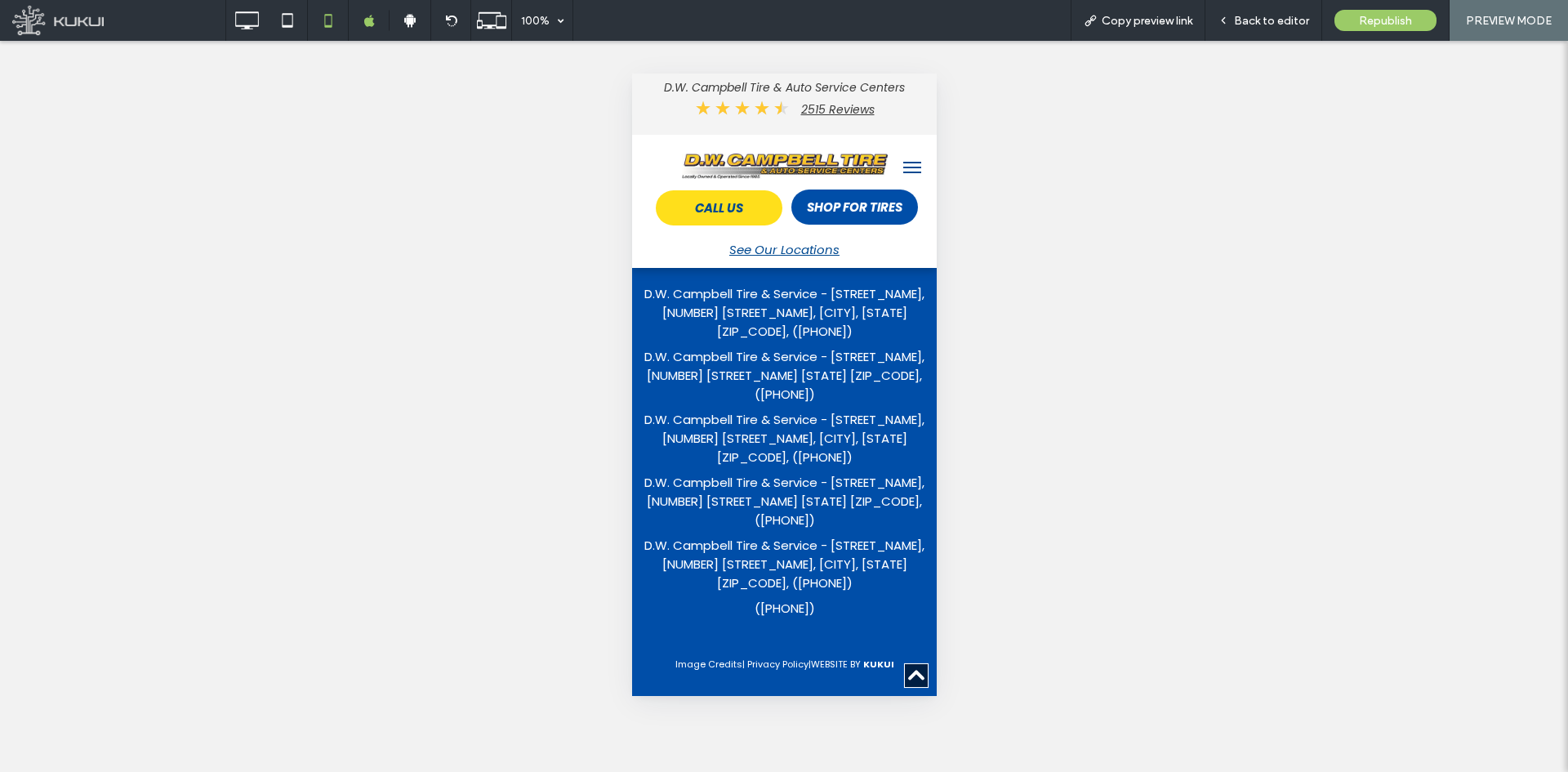 click at bounding box center [911, 167] 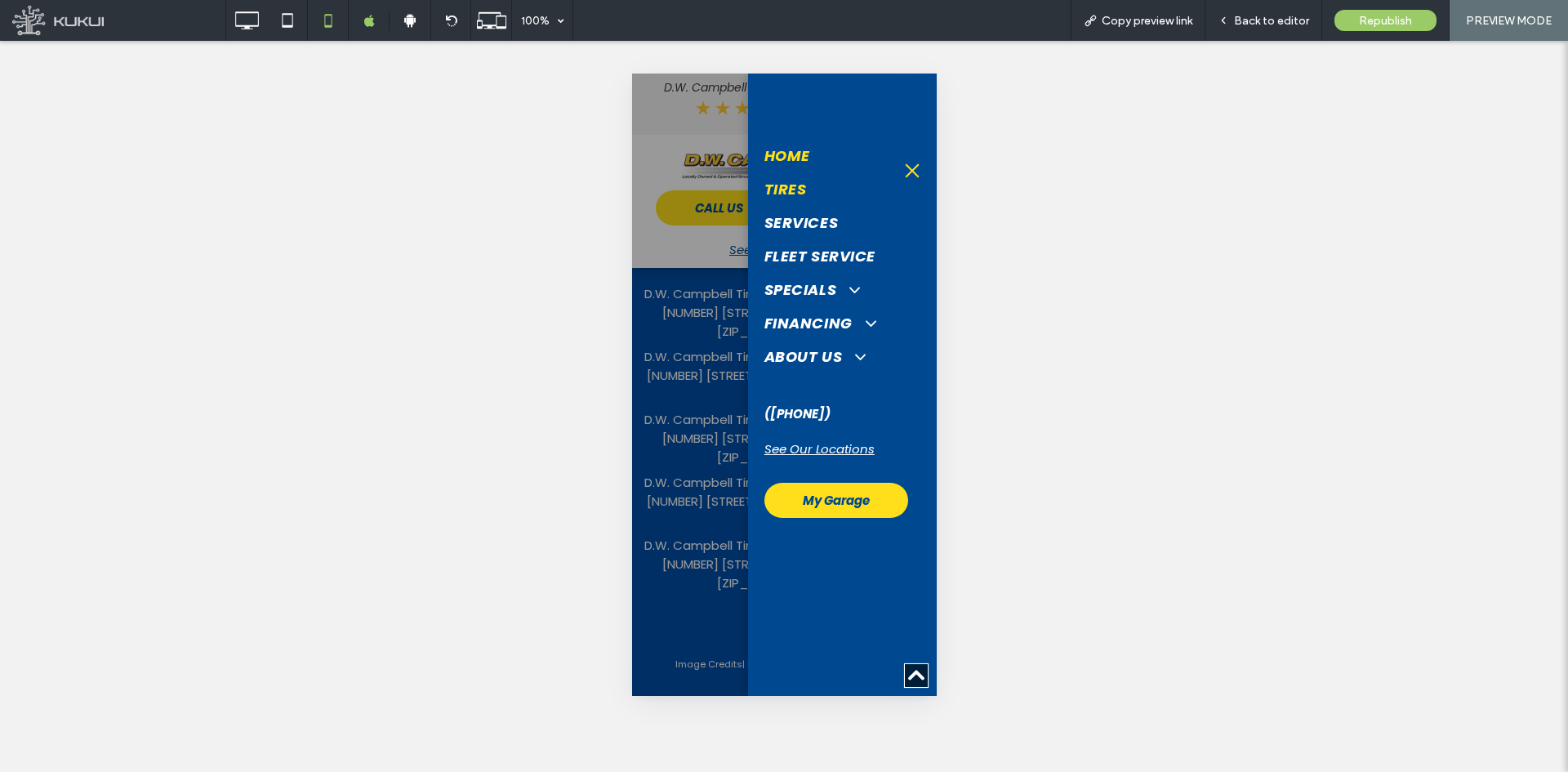 click on "Tires" at bounding box center (785, 189) 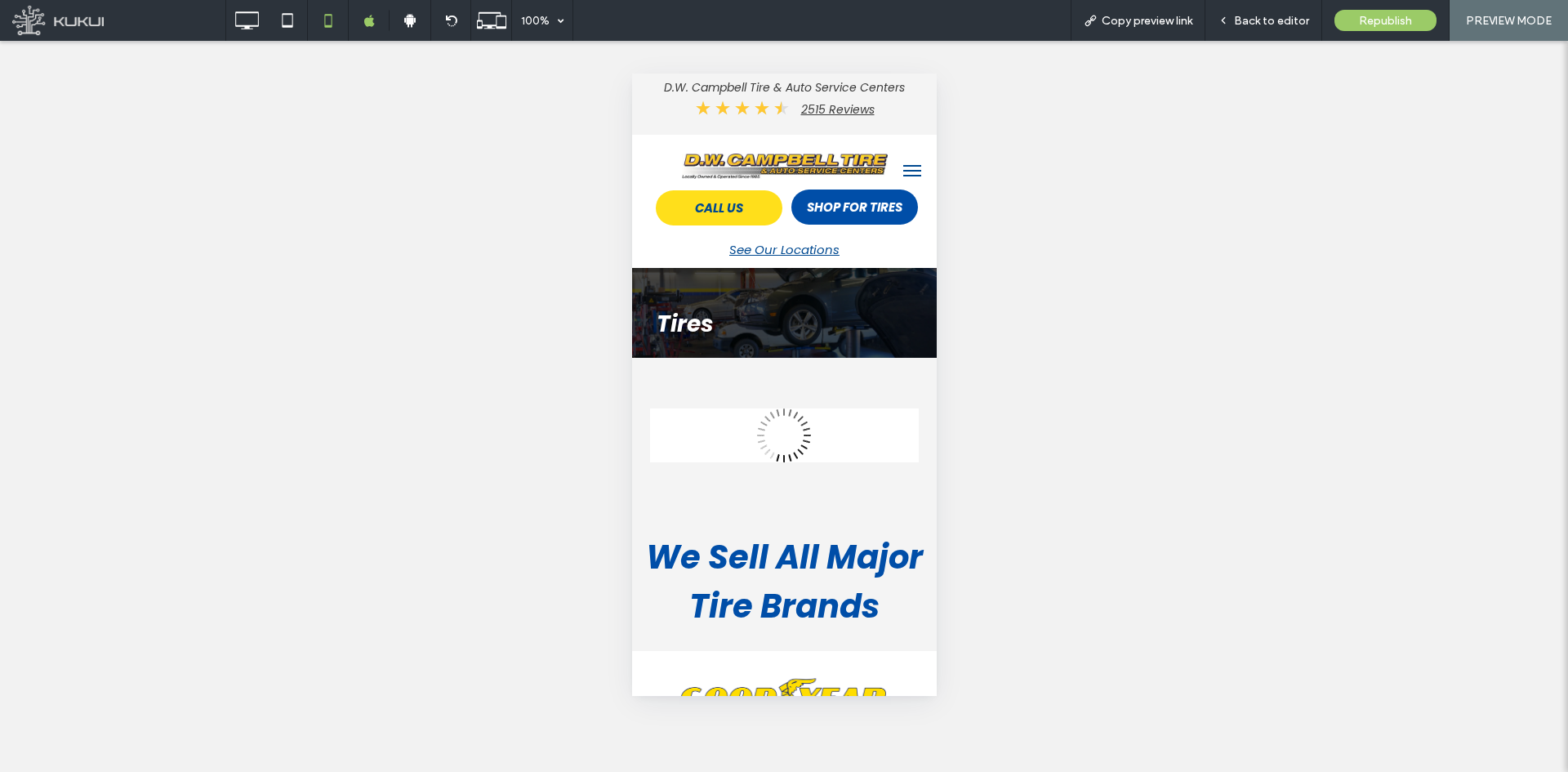 scroll, scrollTop: 163, scrollLeft: 0, axis: vertical 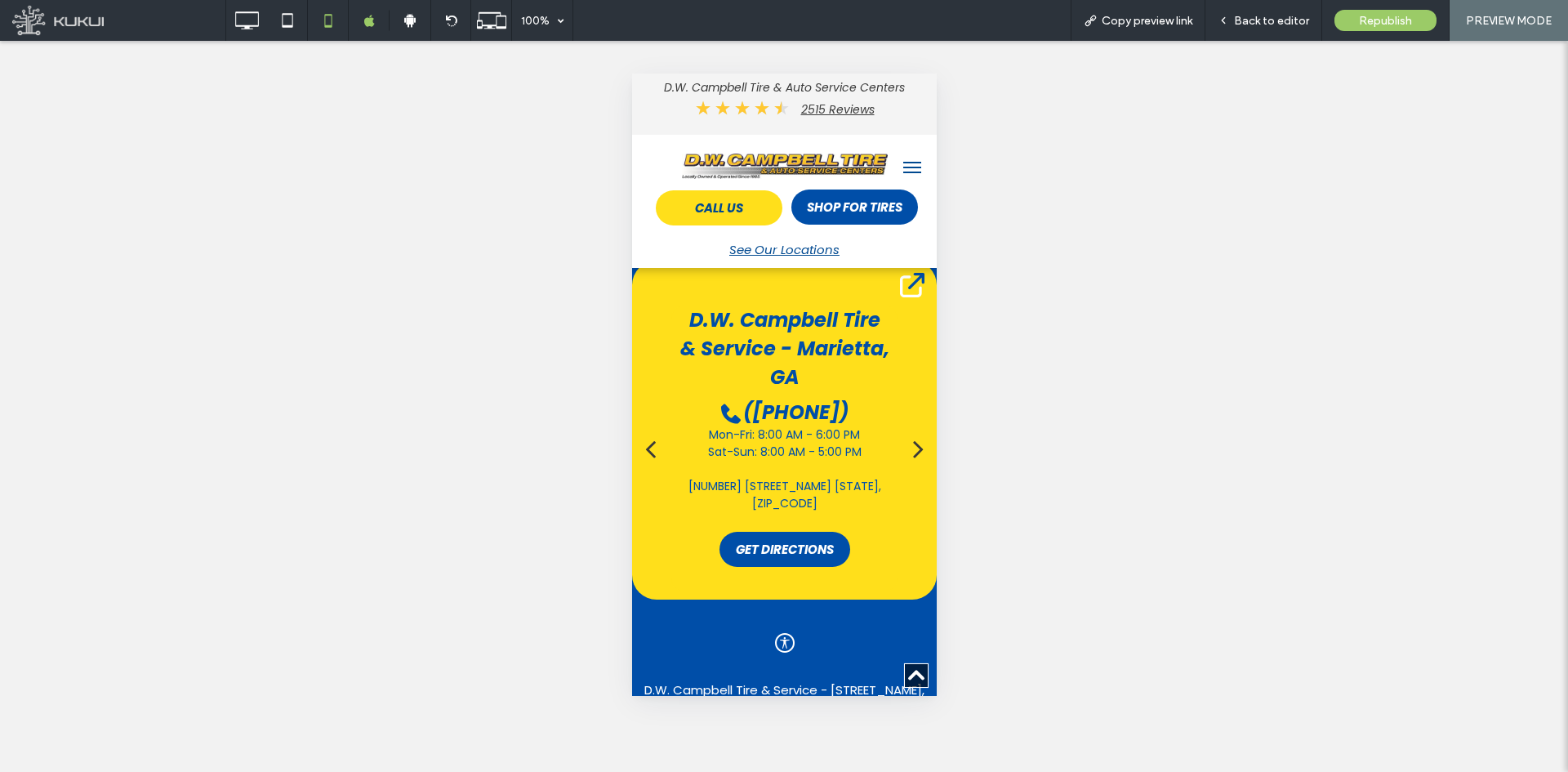 click at bounding box center [911, 167] 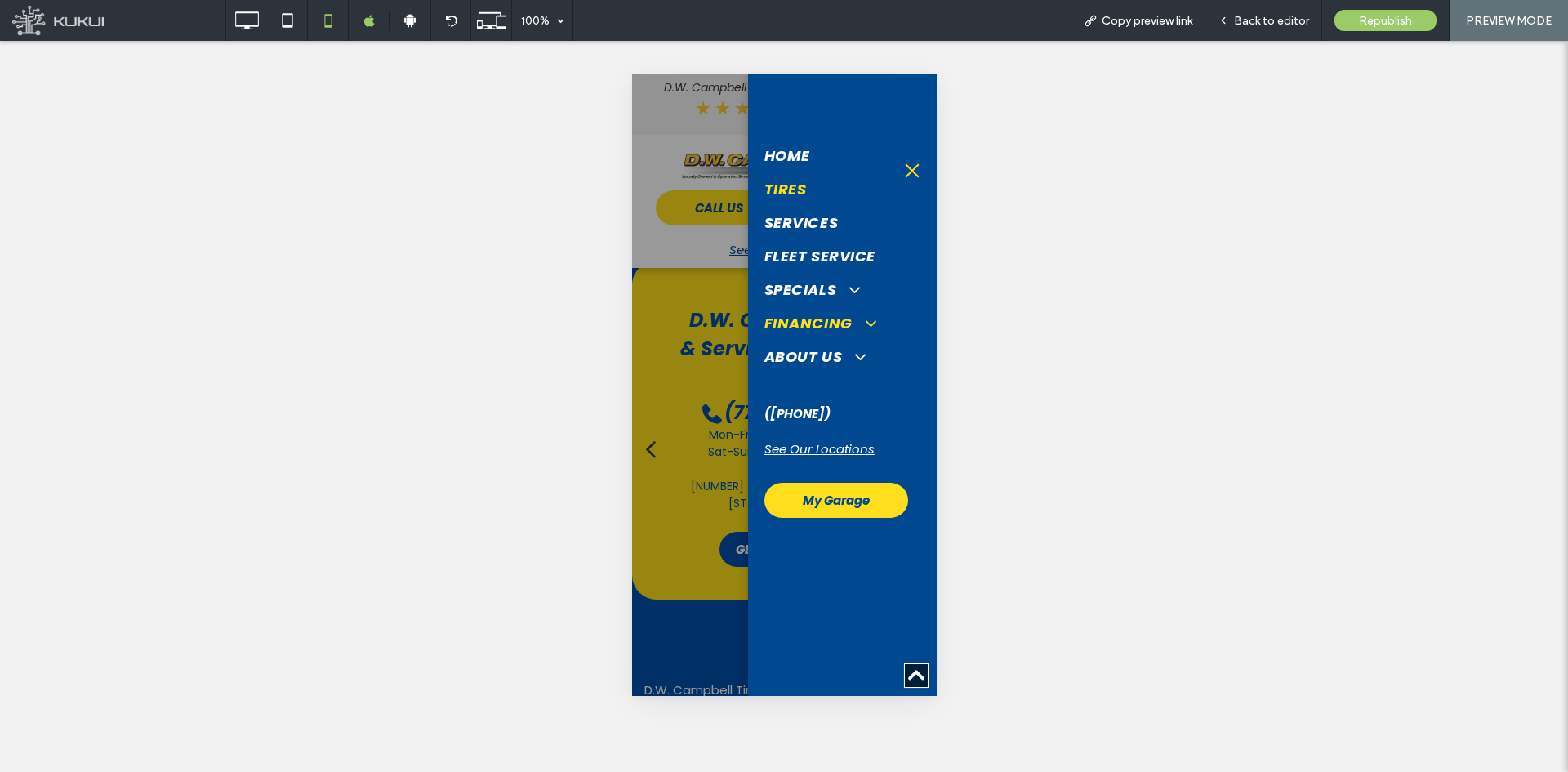 click at bounding box center [862, 323] 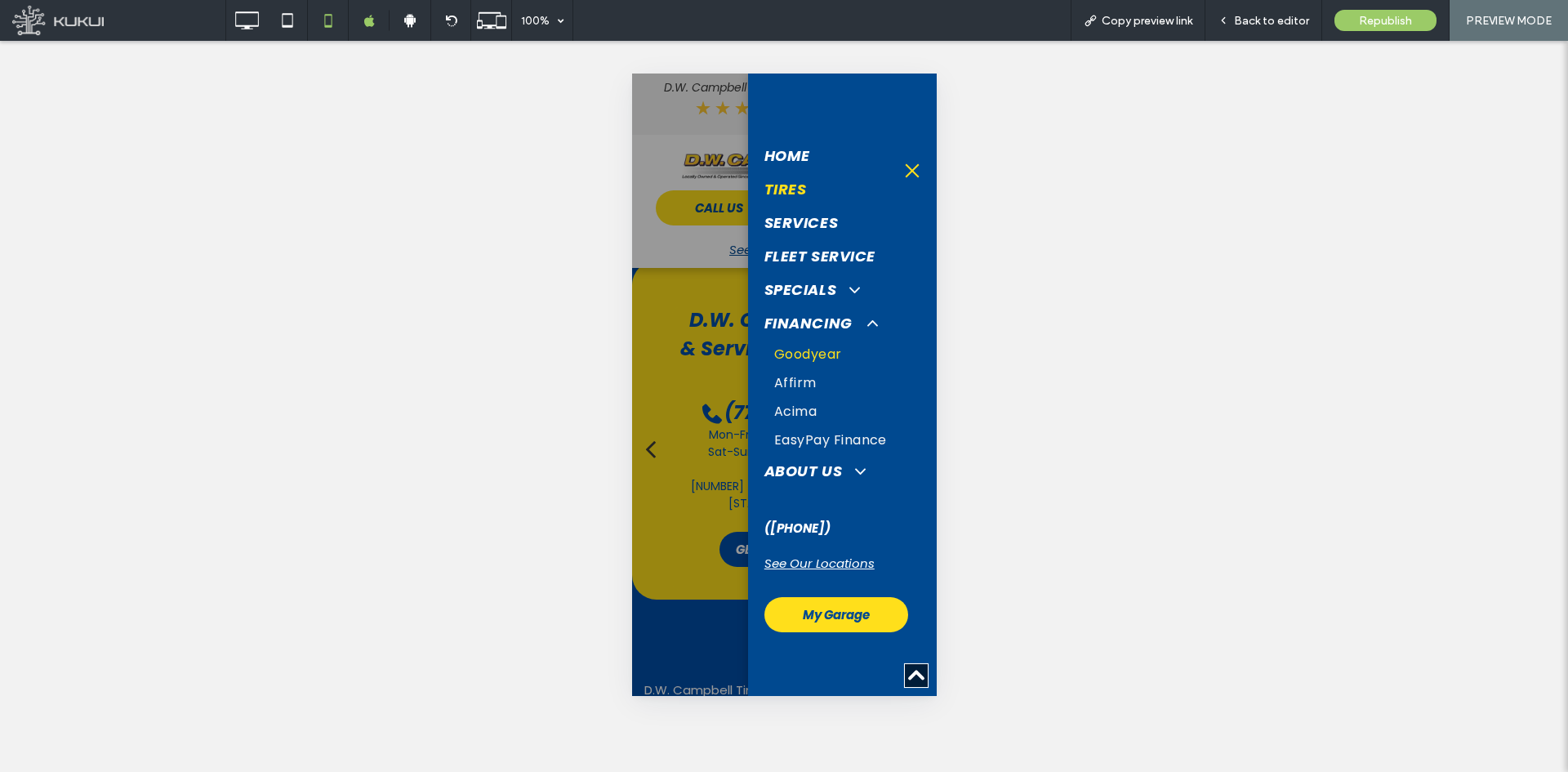 click on "Goodyear" at bounding box center [807, 354] 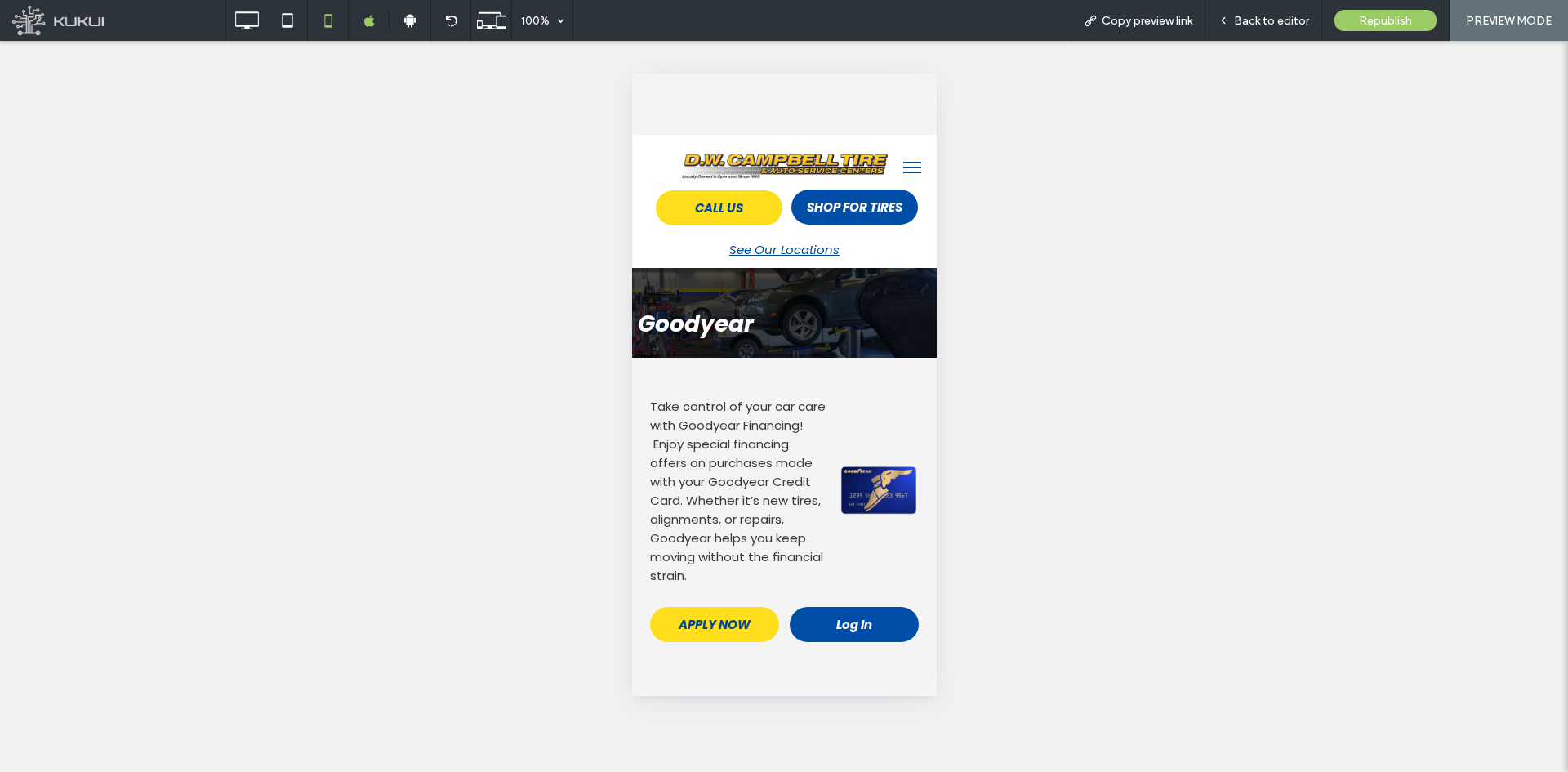 scroll, scrollTop: 0, scrollLeft: 0, axis: both 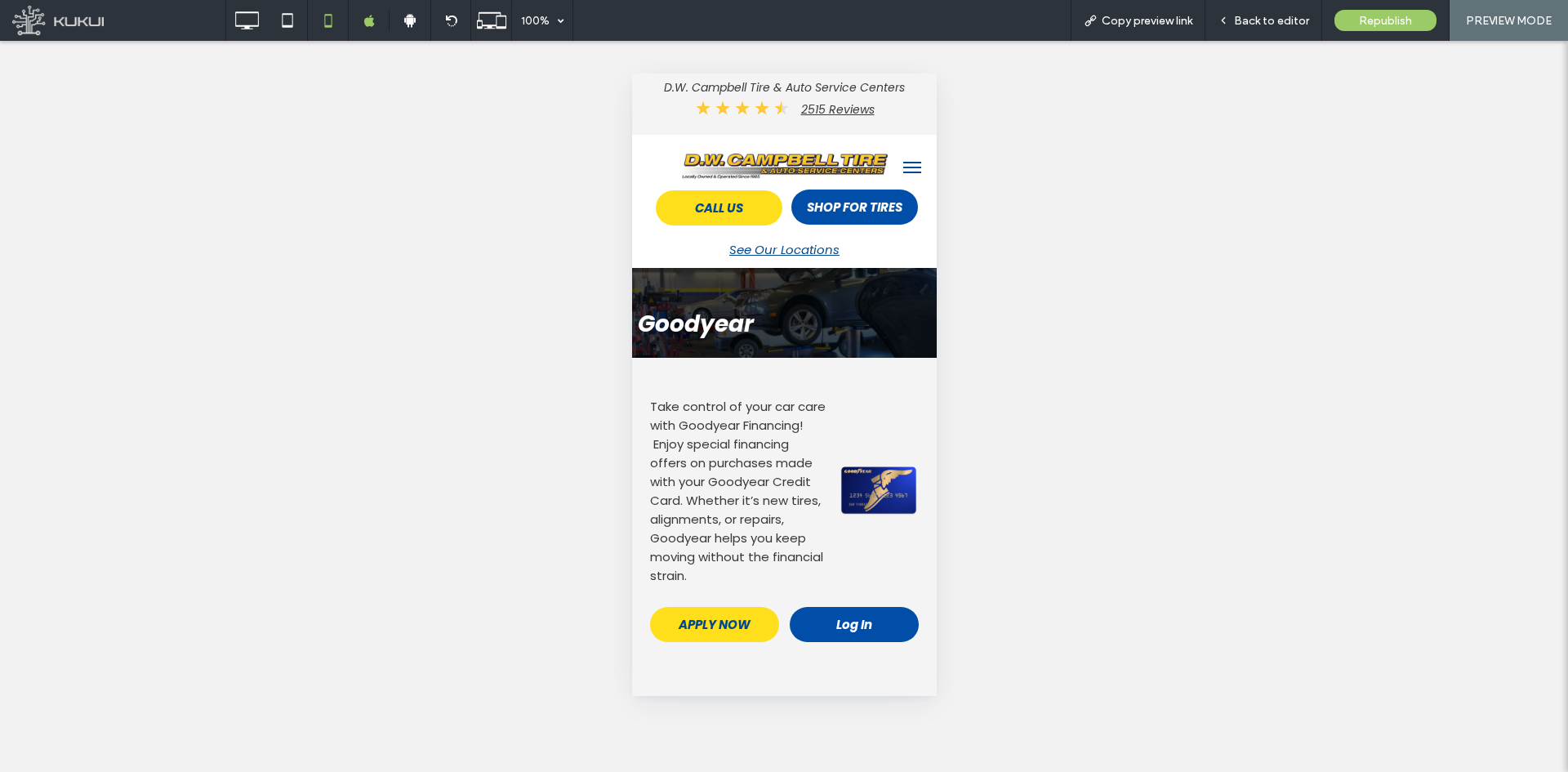 click at bounding box center [911, 167] 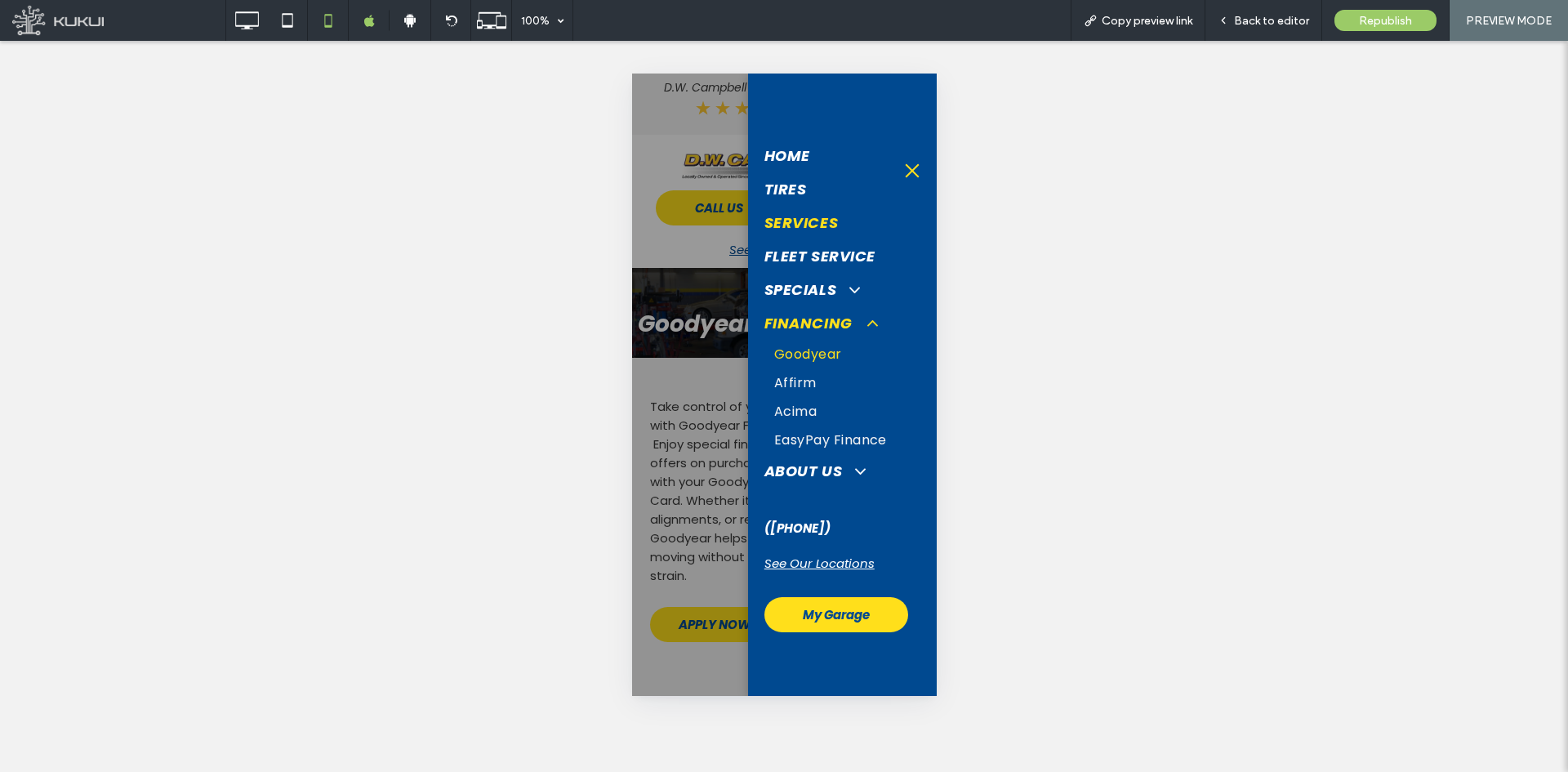 click on "Services" at bounding box center [800, 222] 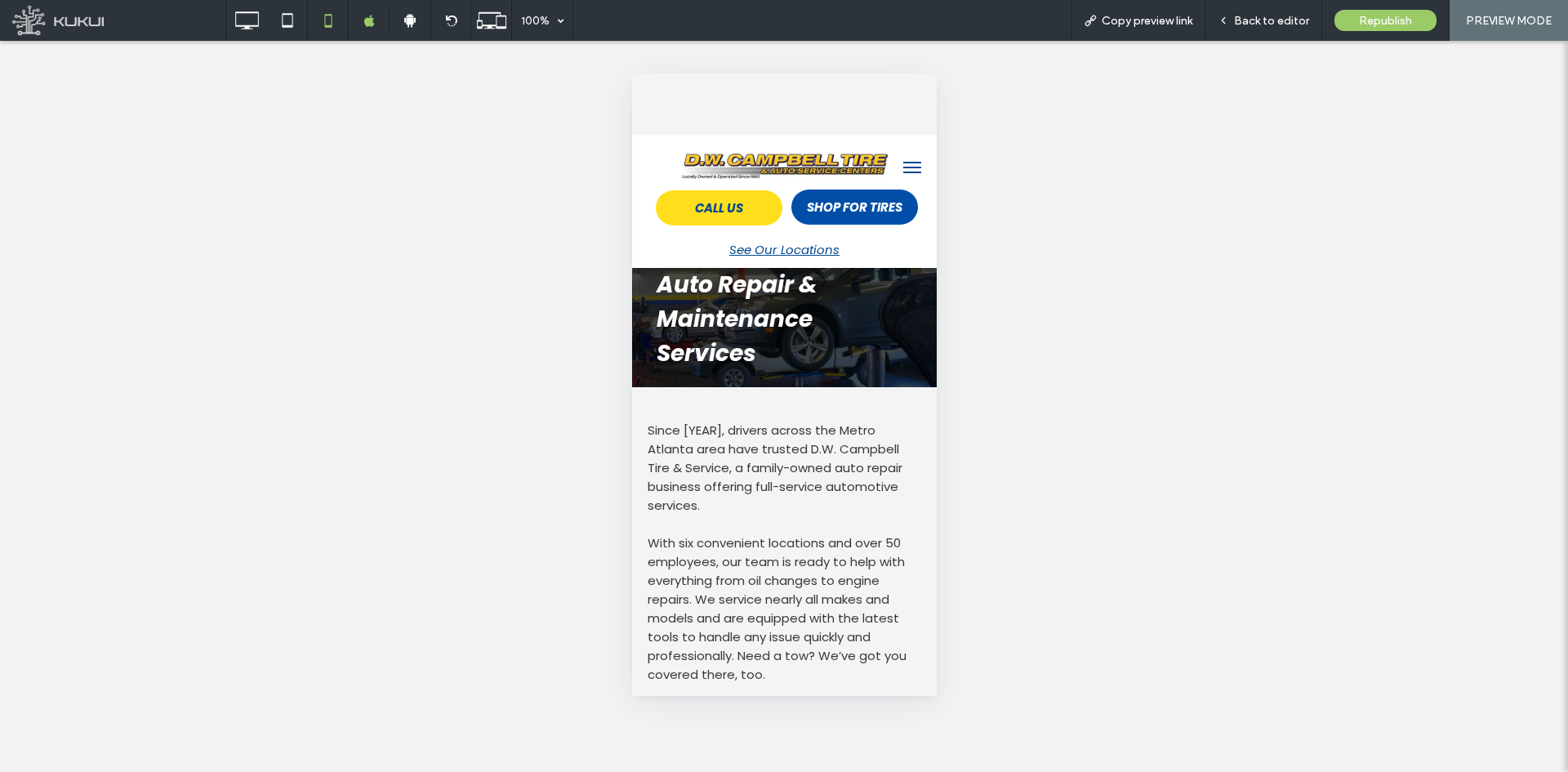 scroll, scrollTop: 91, scrollLeft: 0, axis: vertical 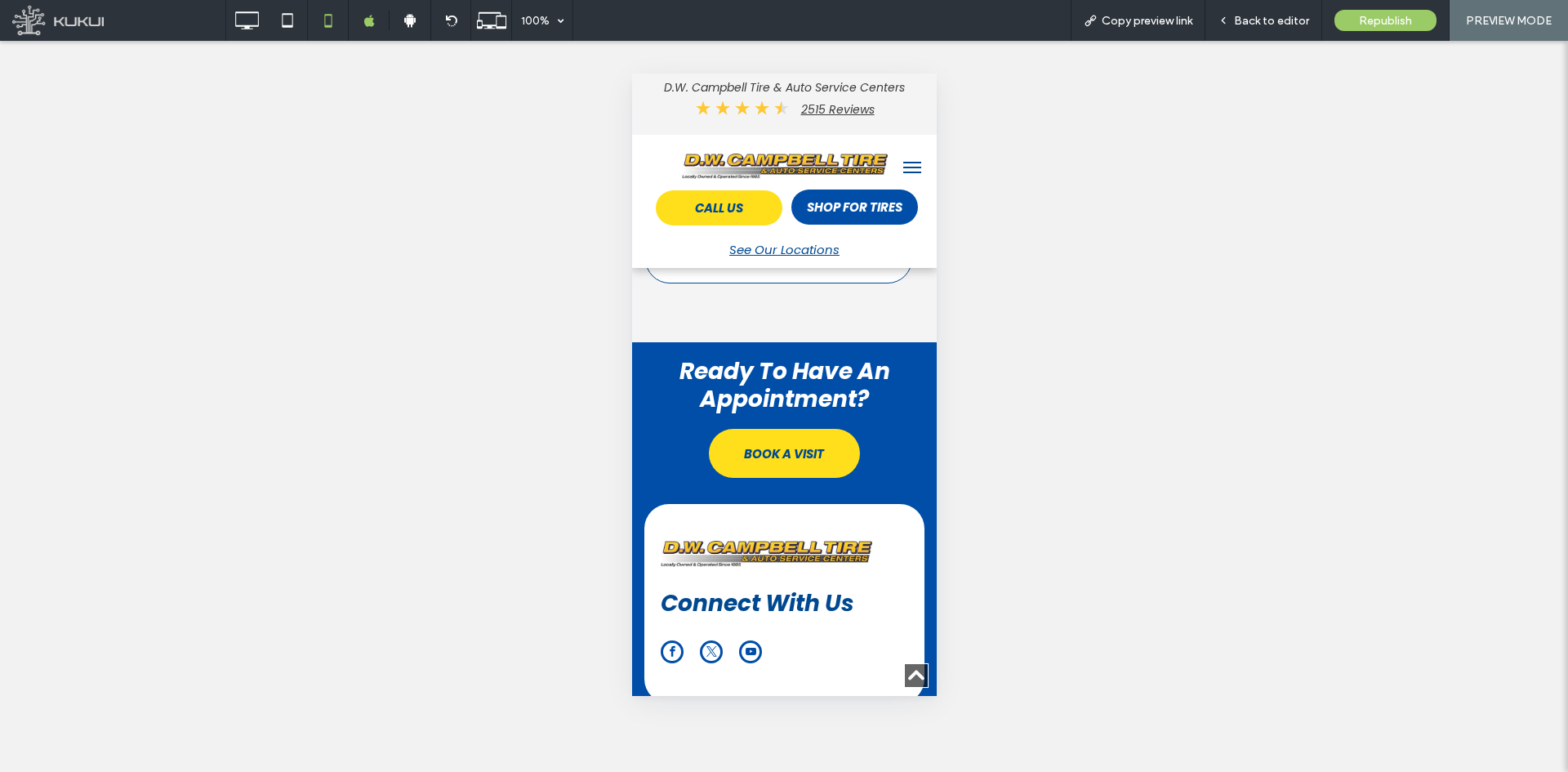 click at bounding box center [911, 163] 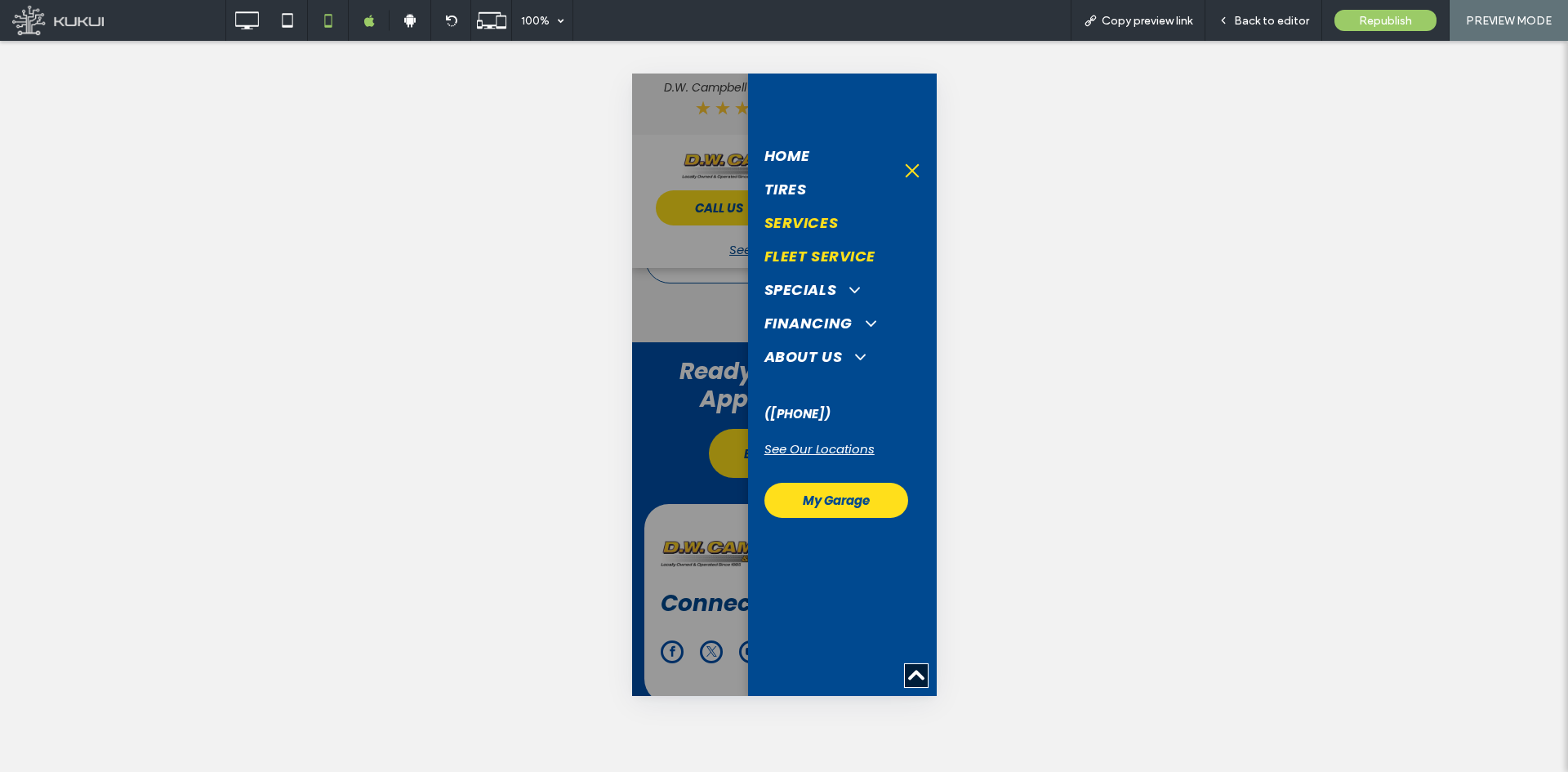 click on "Fleet Service" at bounding box center [819, 256] 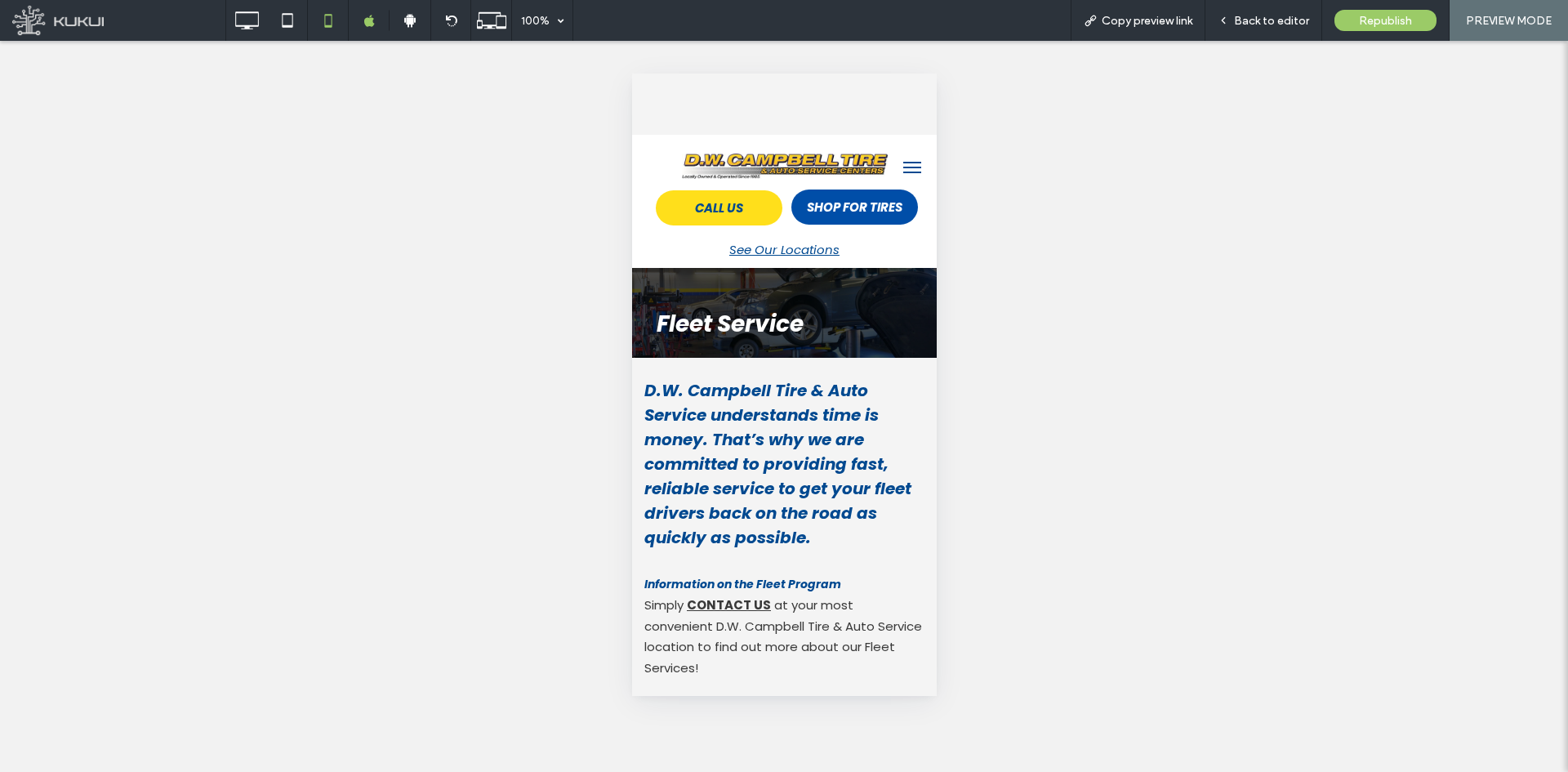 scroll, scrollTop: 261, scrollLeft: 0, axis: vertical 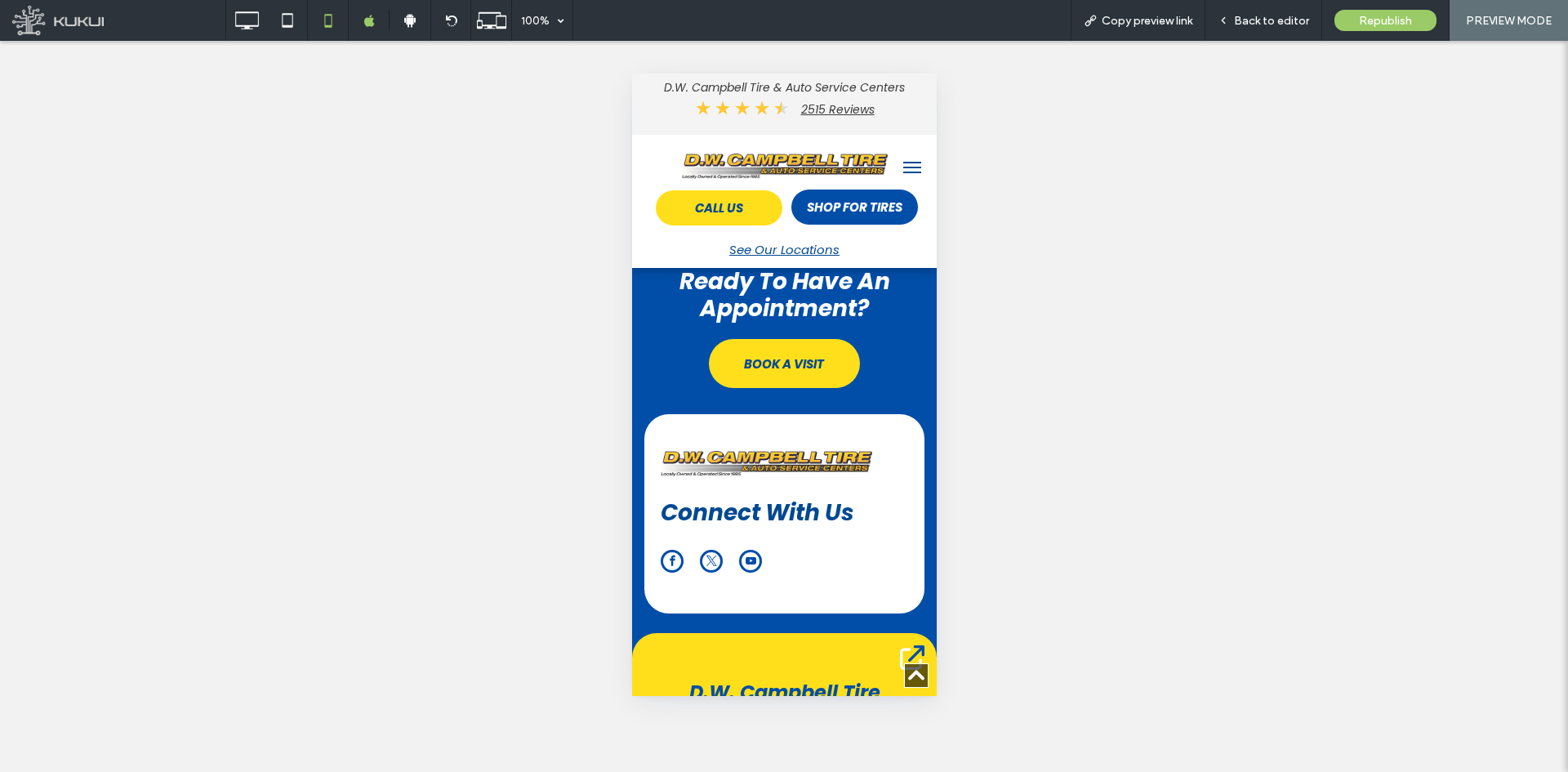 click at bounding box center [911, 167] 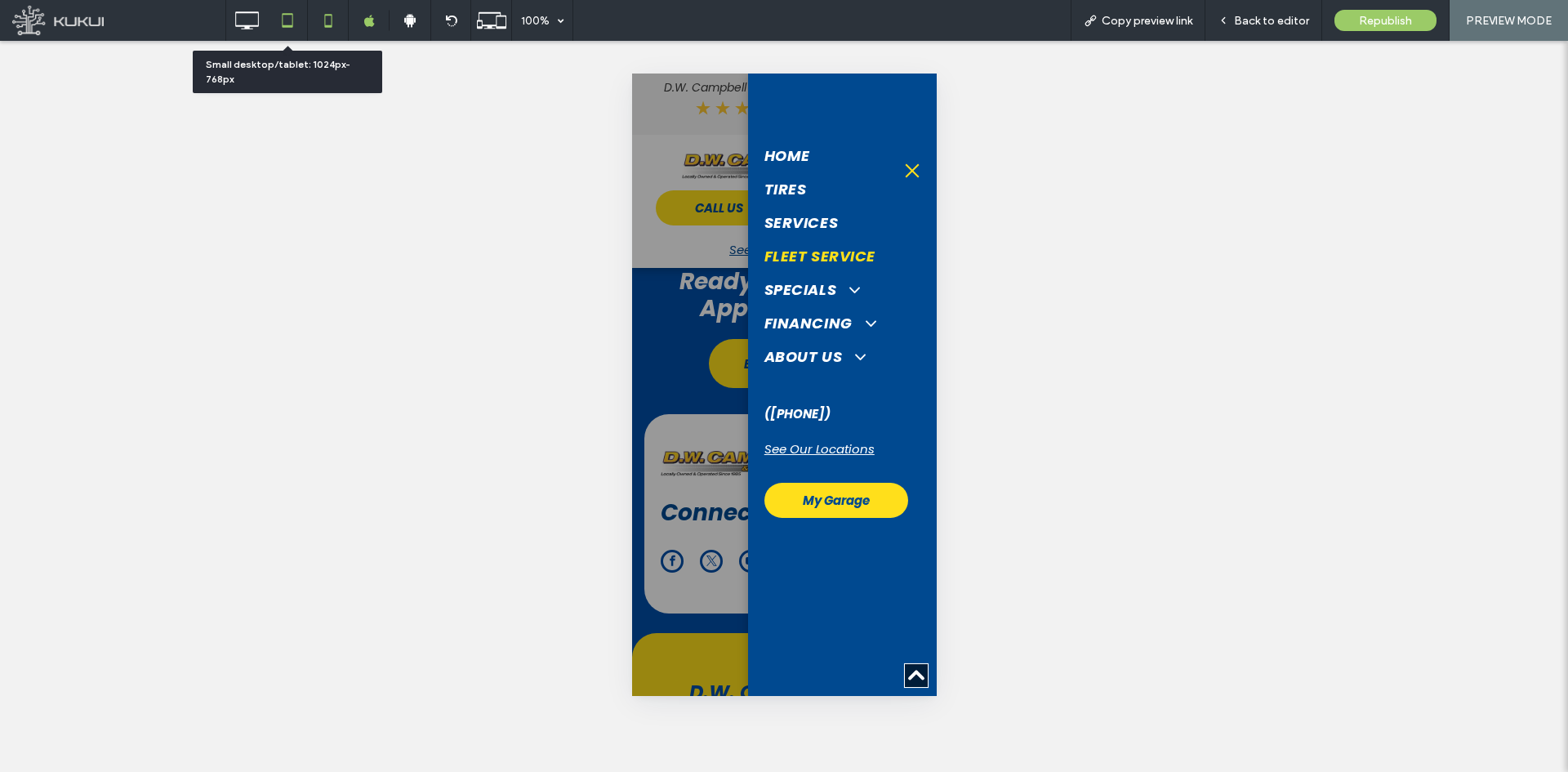 click 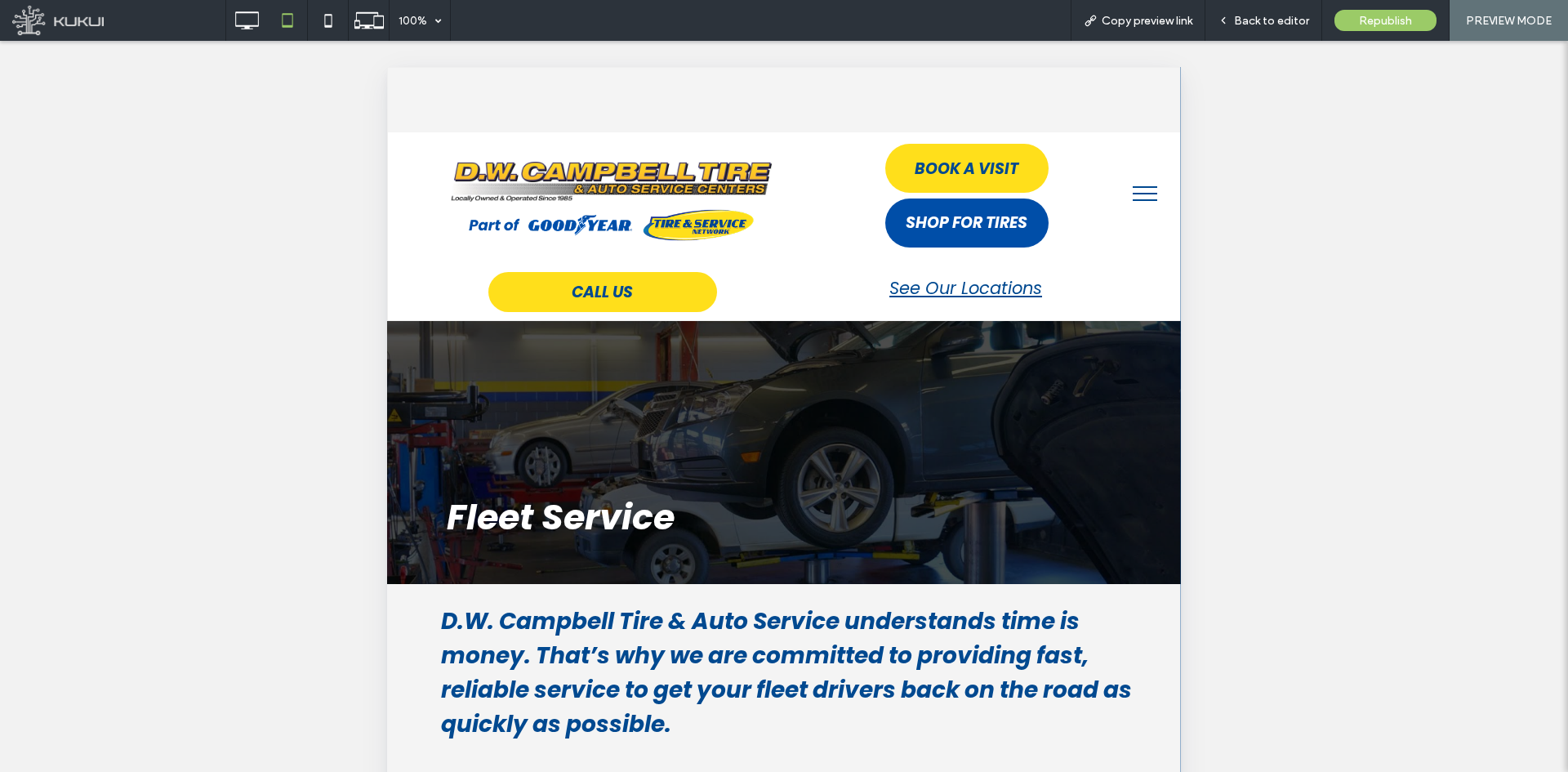 scroll, scrollTop: 0, scrollLeft: 0, axis: both 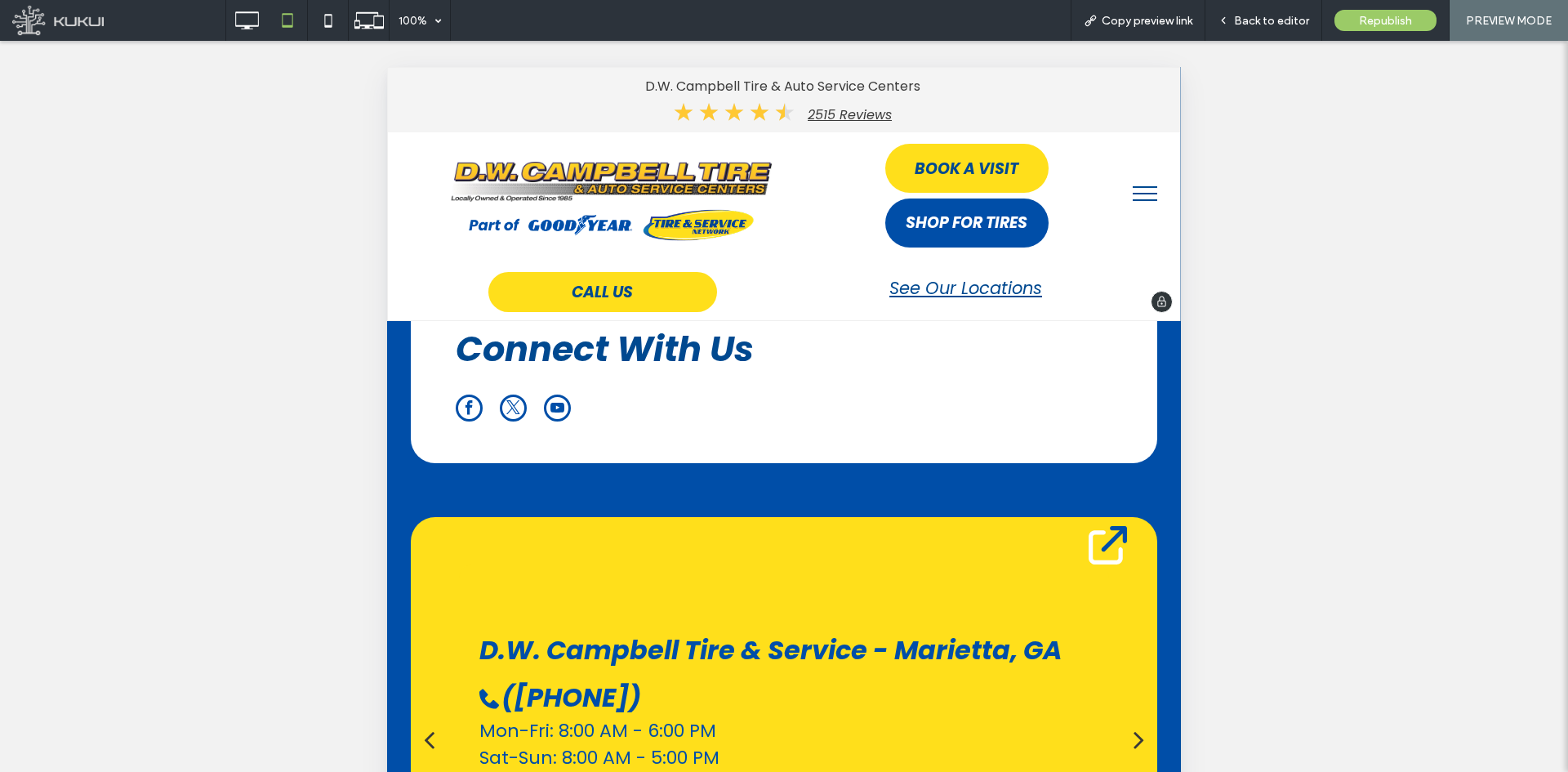 click at bounding box center (611, 181) 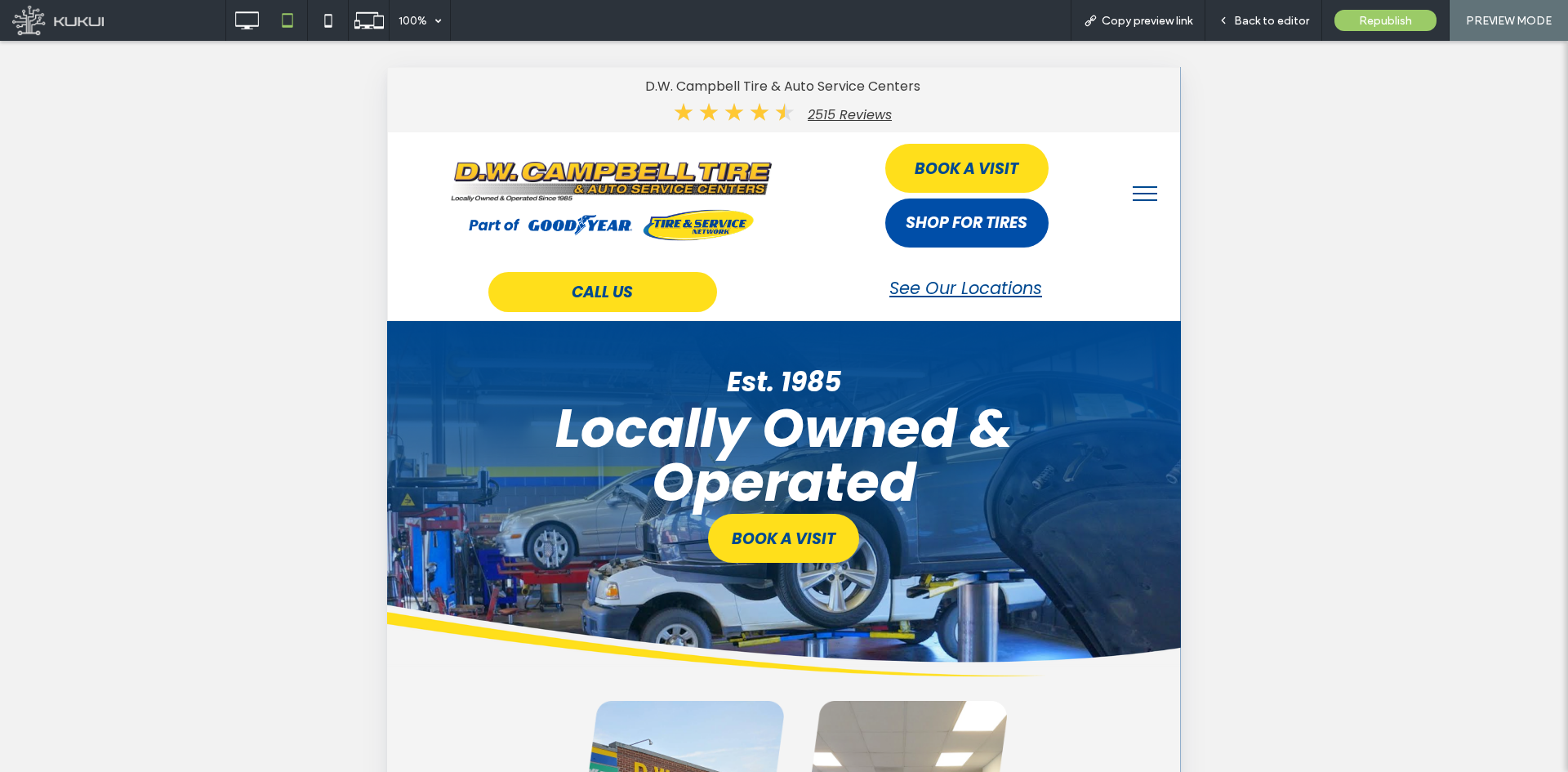 scroll, scrollTop: 0, scrollLeft: 0, axis: both 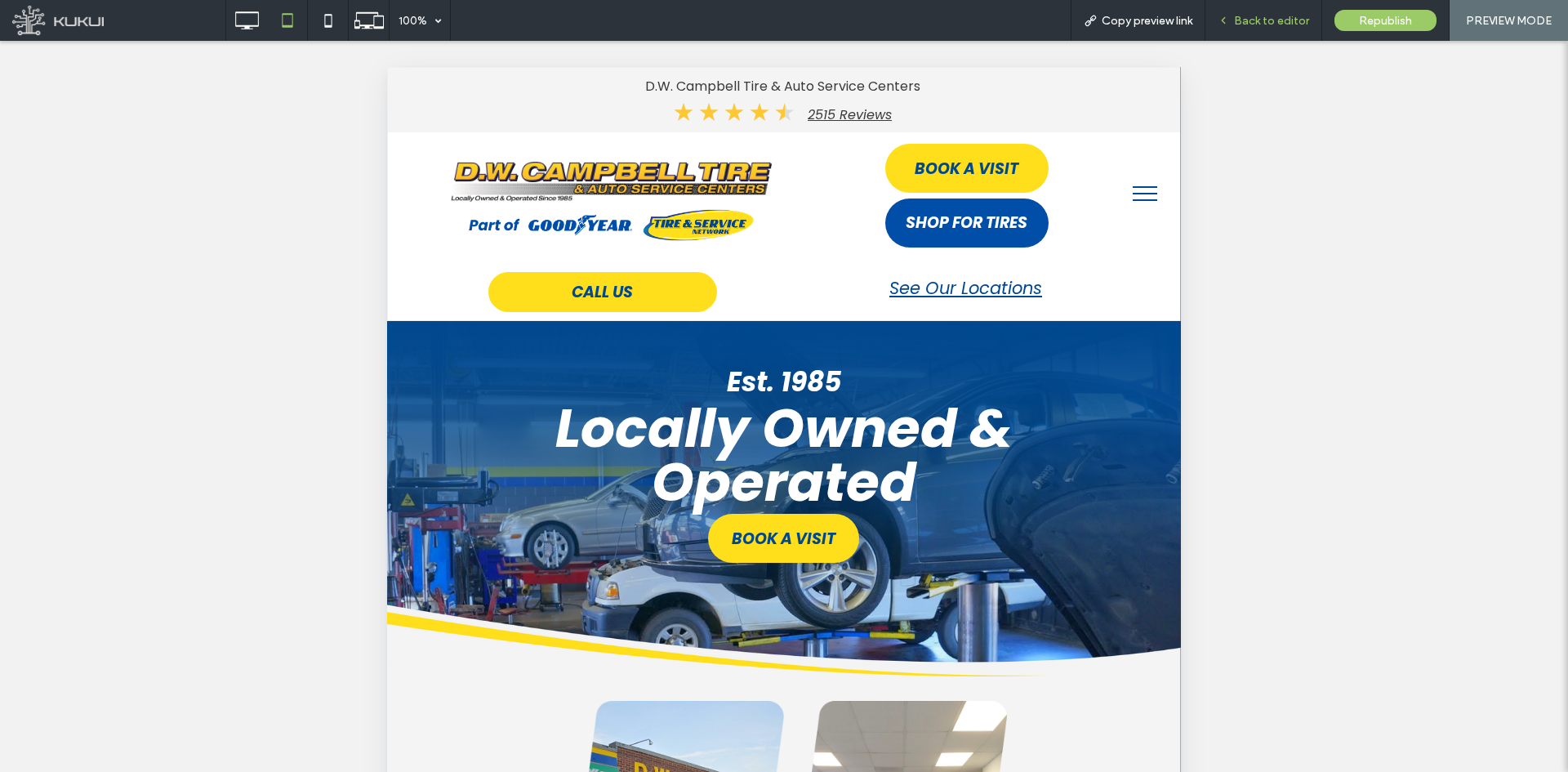 click on "Back to editor" at bounding box center [1272, 20] 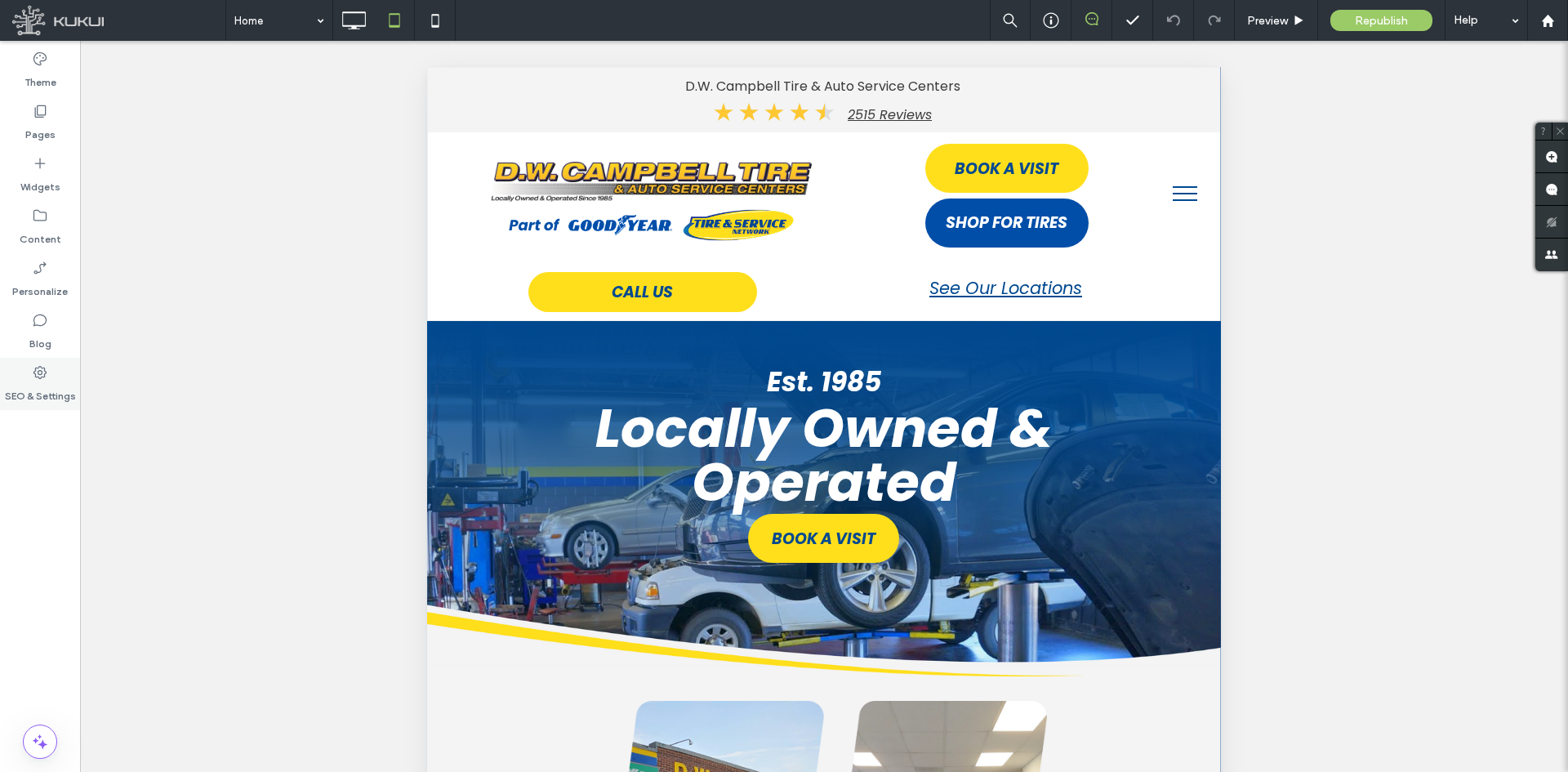 click on "SEO & Settings" at bounding box center [40, 392] 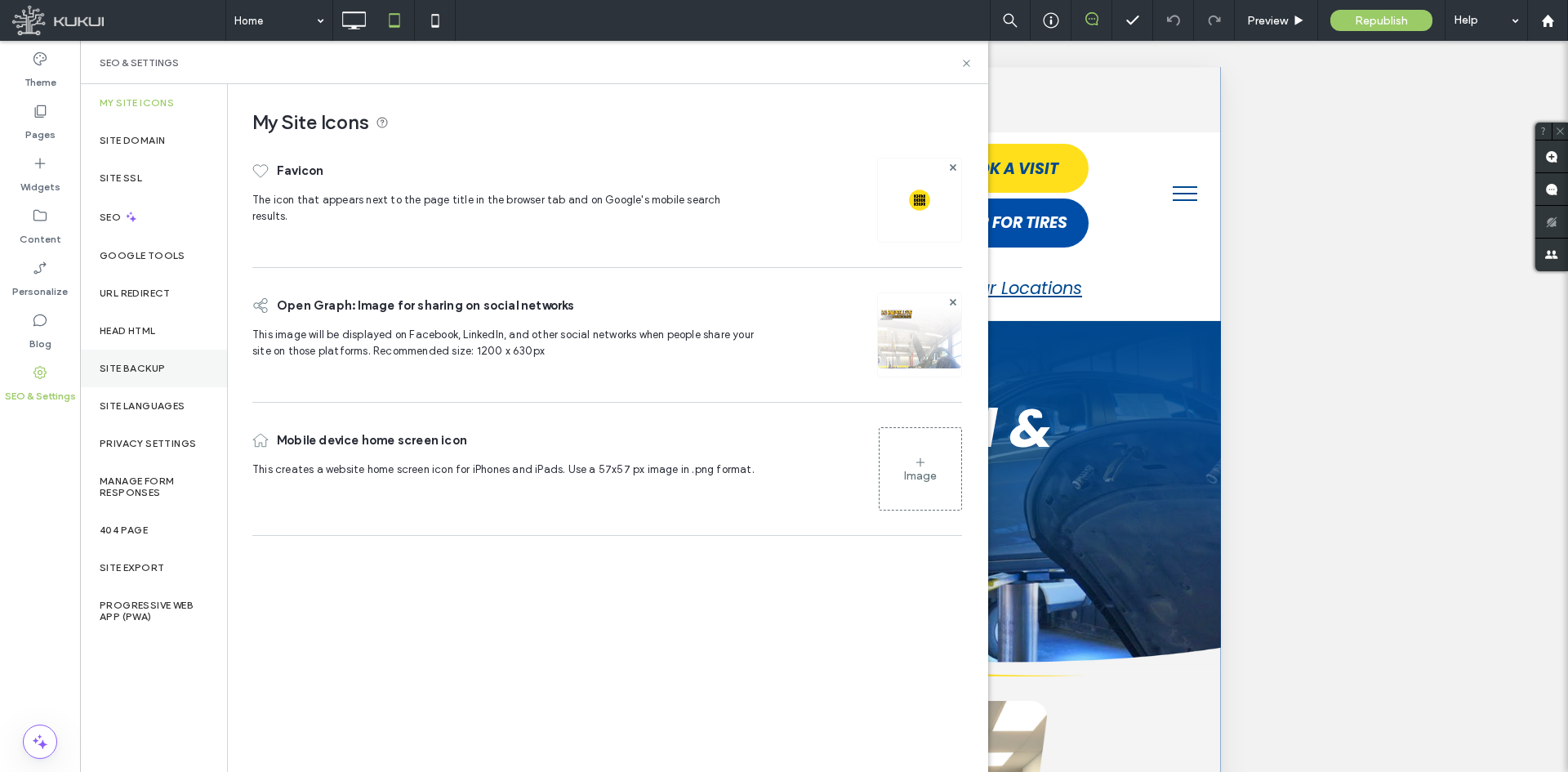 click on "Site Backup" at bounding box center (154, 368) 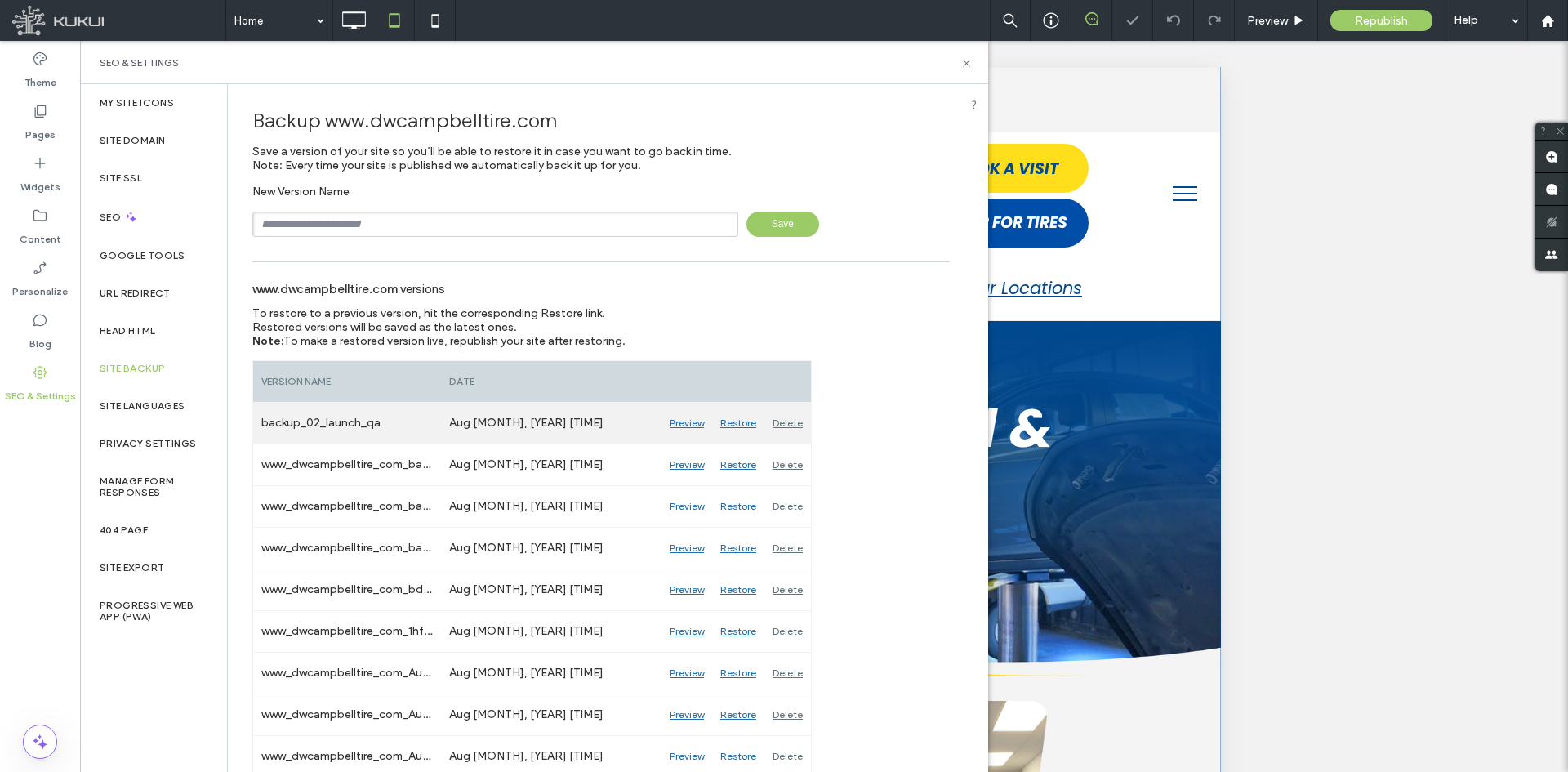 click on "Restore" at bounding box center [738, 423] 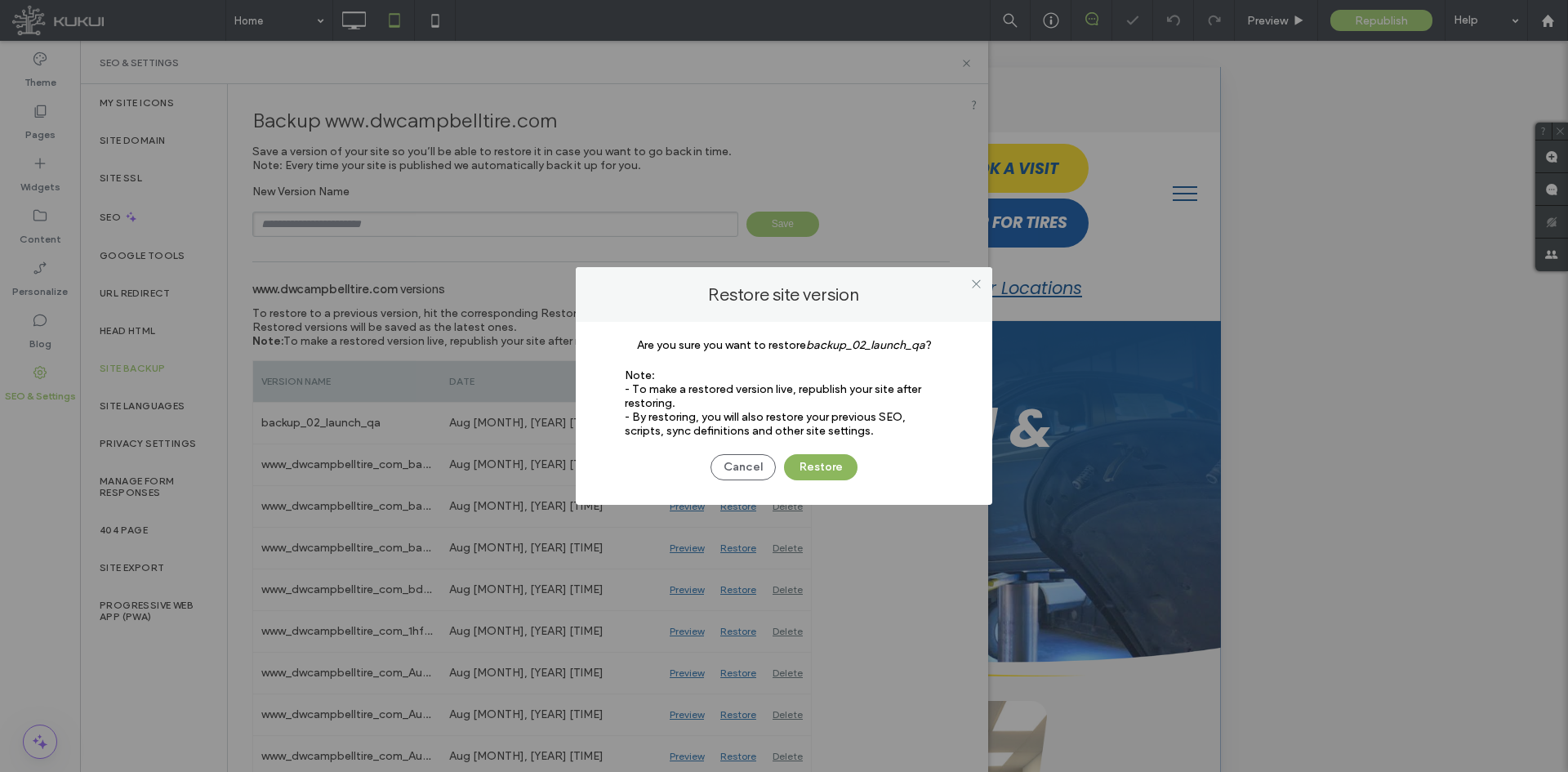click on "Restore" at bounding box center [821, 467] 